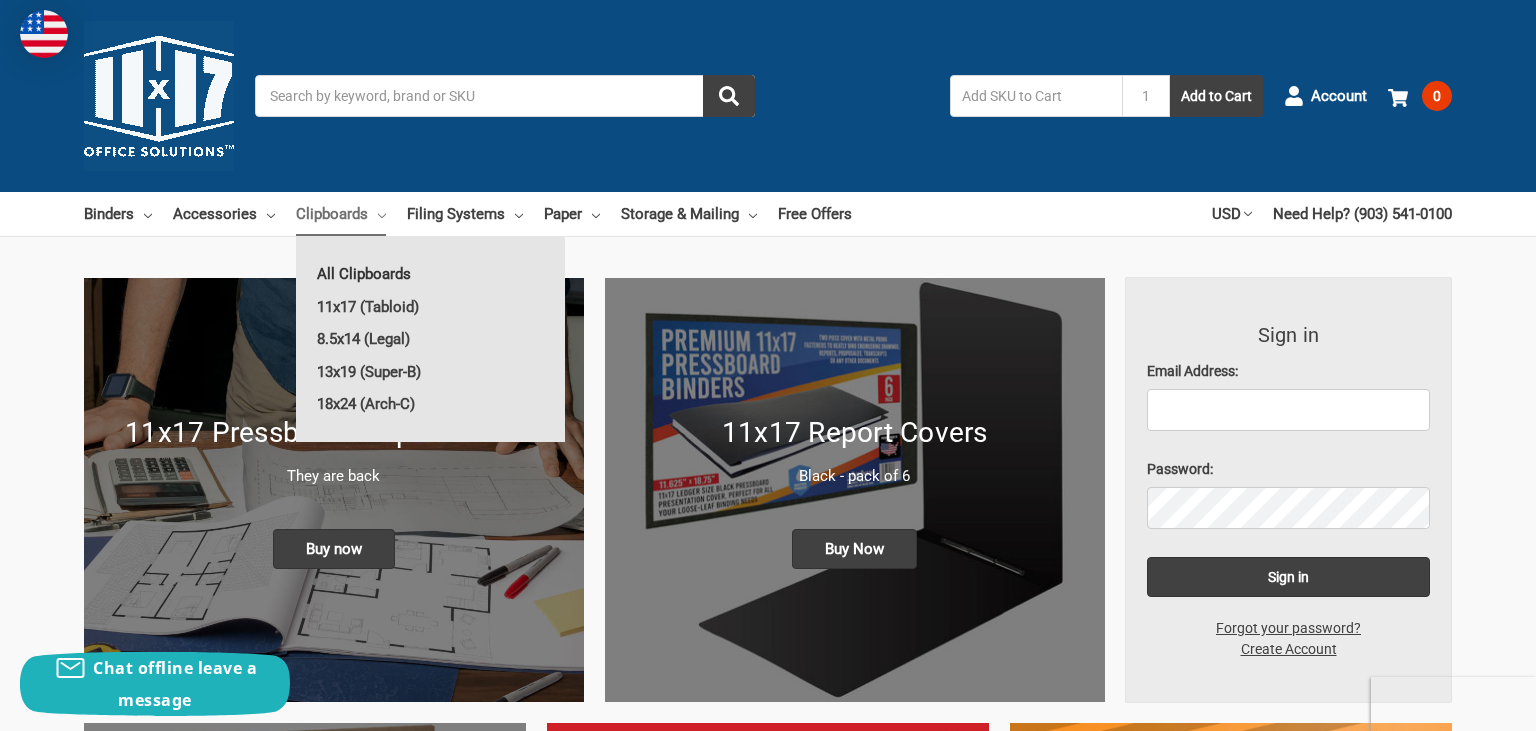 scroll, scrollTop: 0, scrollLeft: 0, axis: both 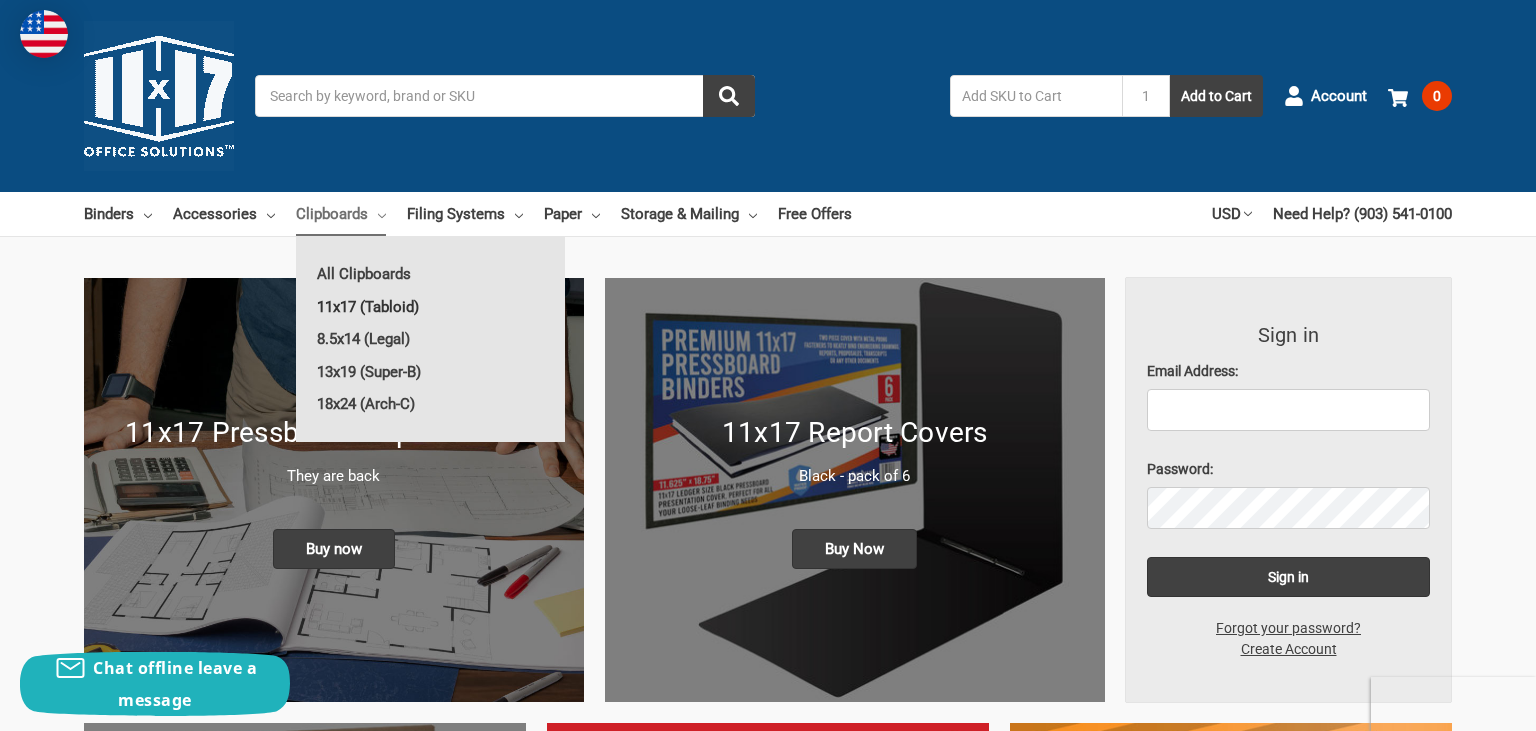 click on "11x17 (Tabloid)" at bounding box center (430, 307) 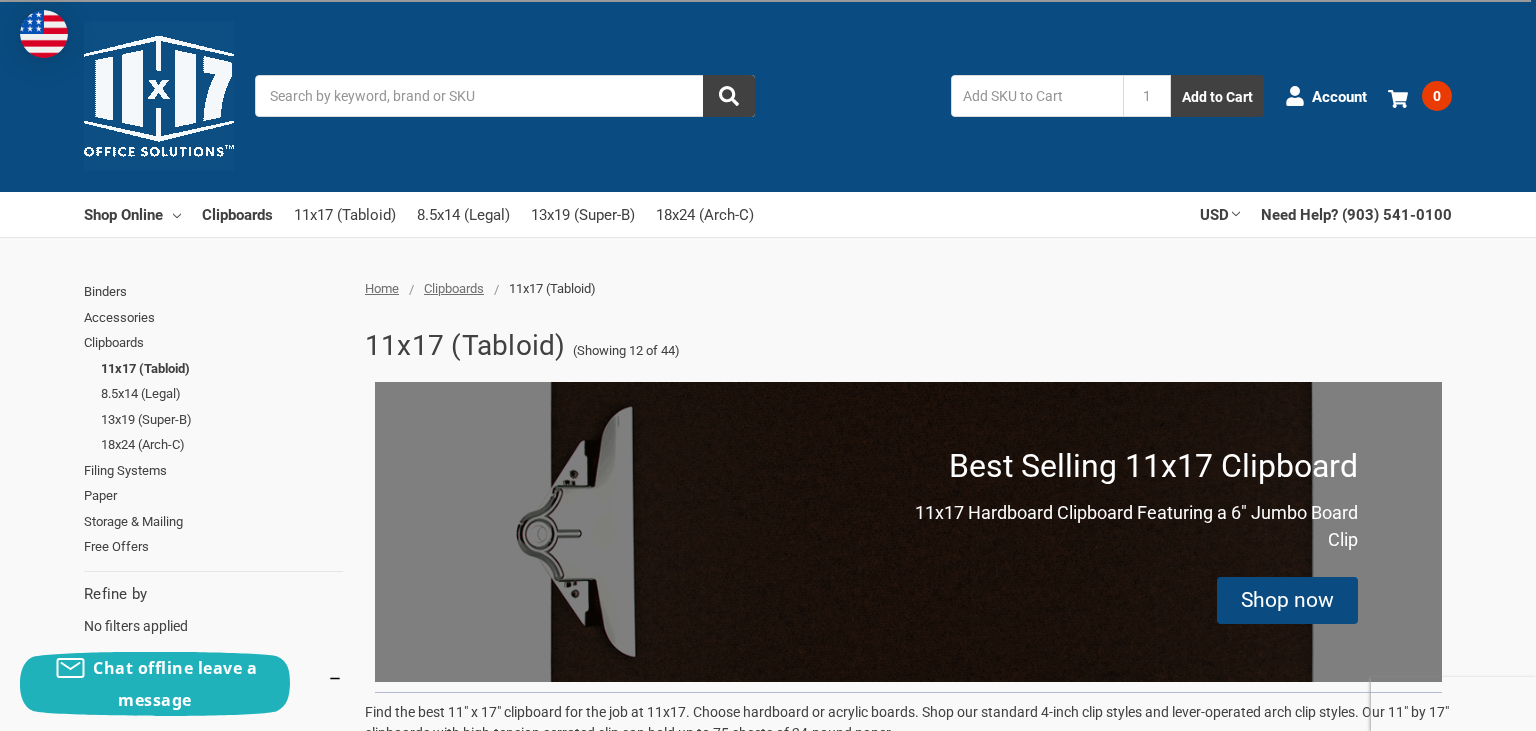 scroll, scrollTop: 0, scrollLeft: 0, axis: both 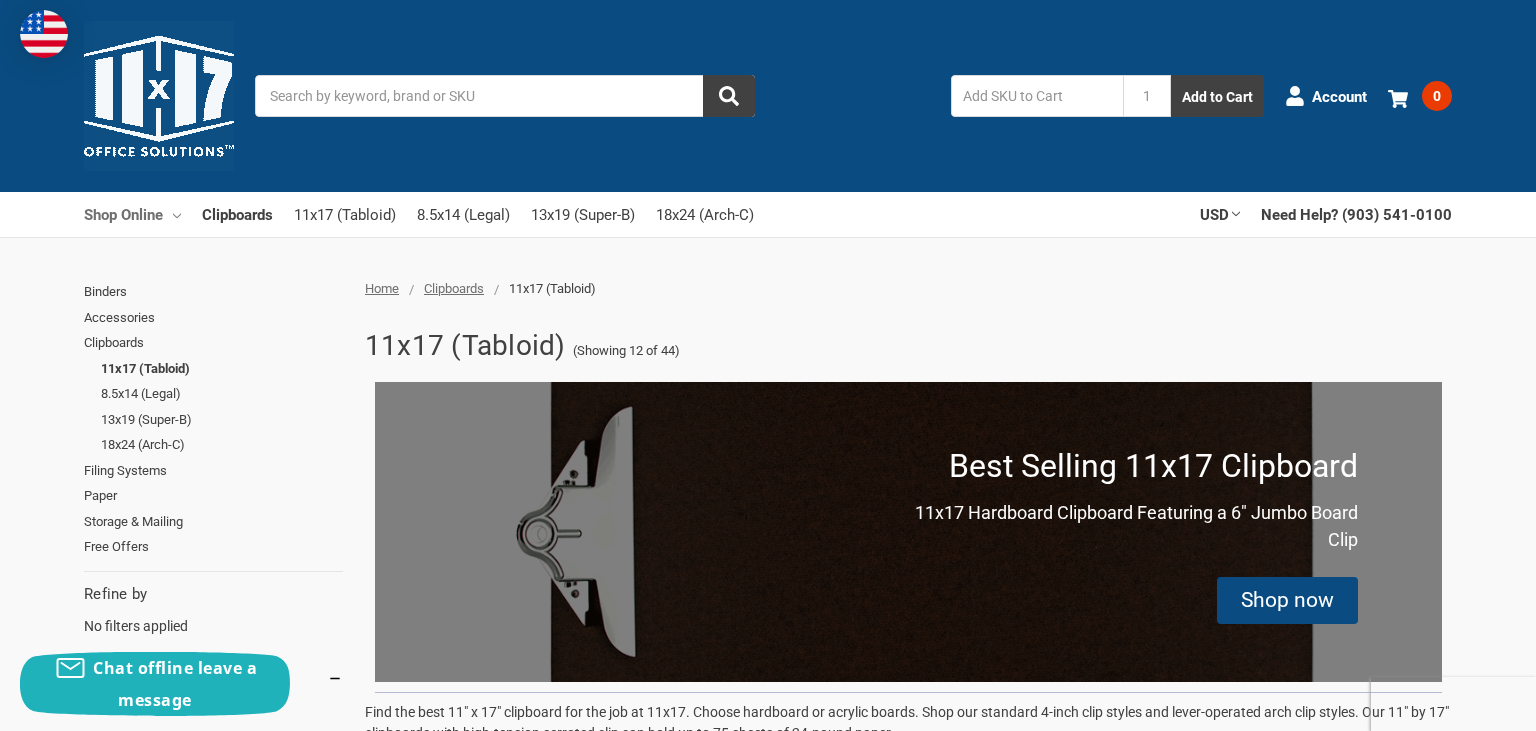 click on "Shop Online" at bounding box center (132, 214) 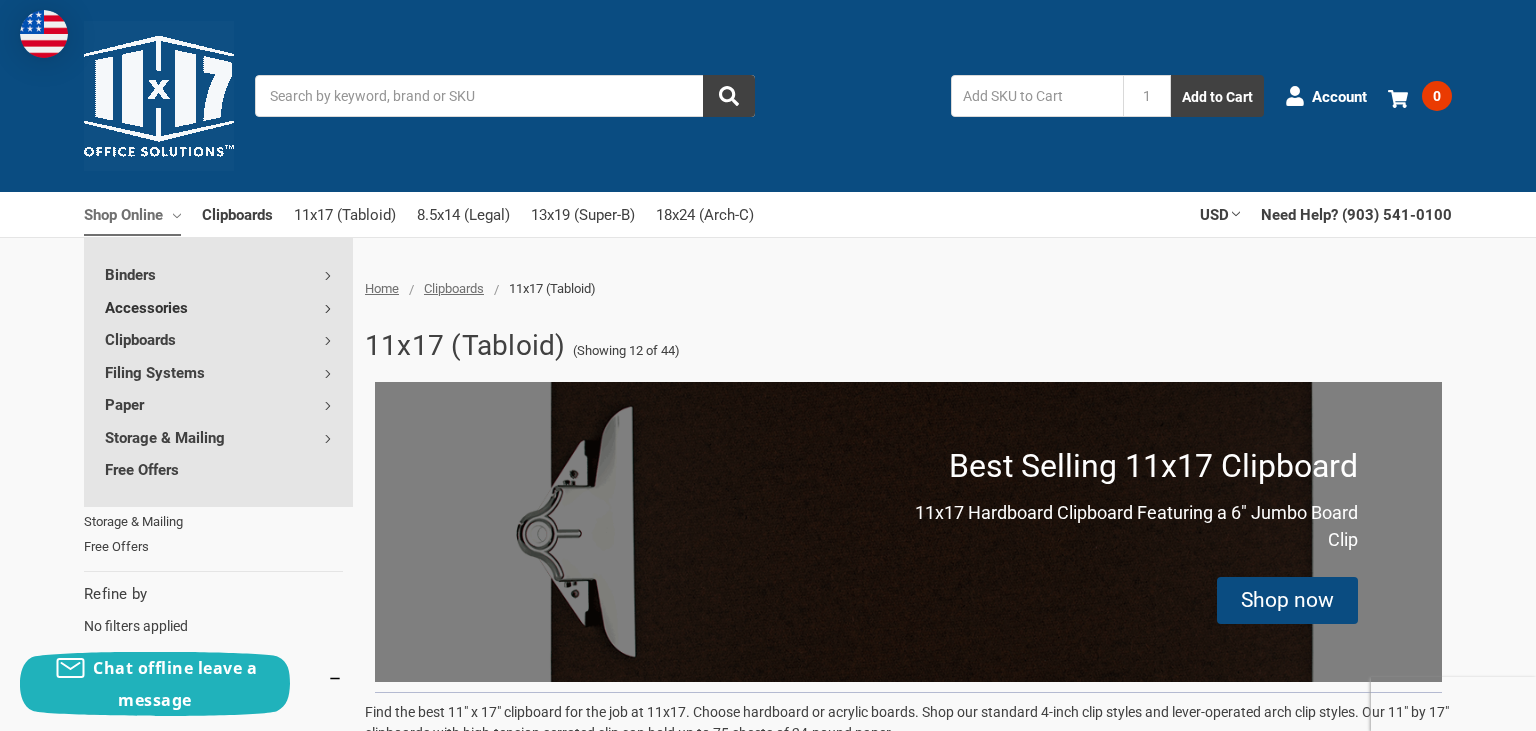 click on "Accessories" at bounding box center [218, 307] 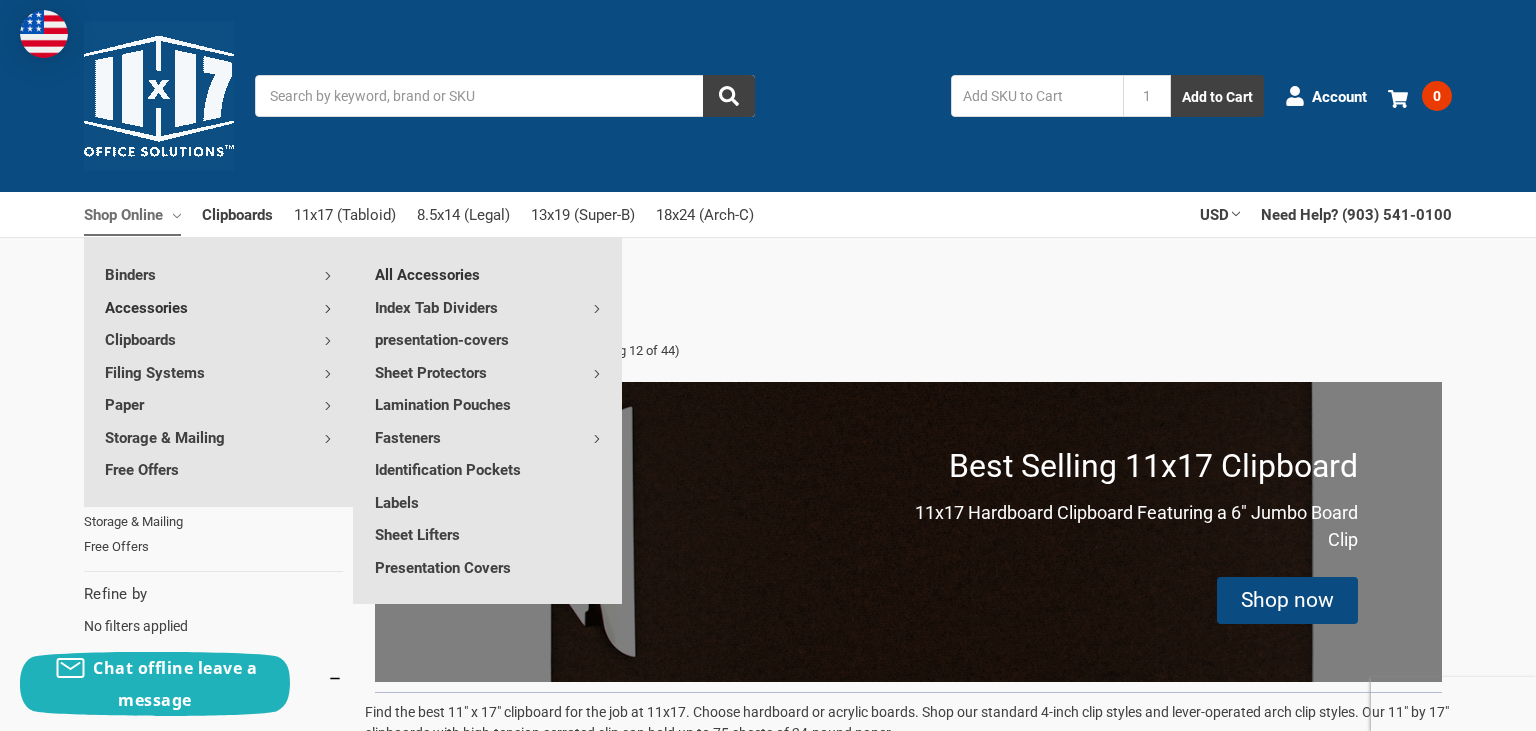 click on "All Accessories" at bounding box center (488, 274) 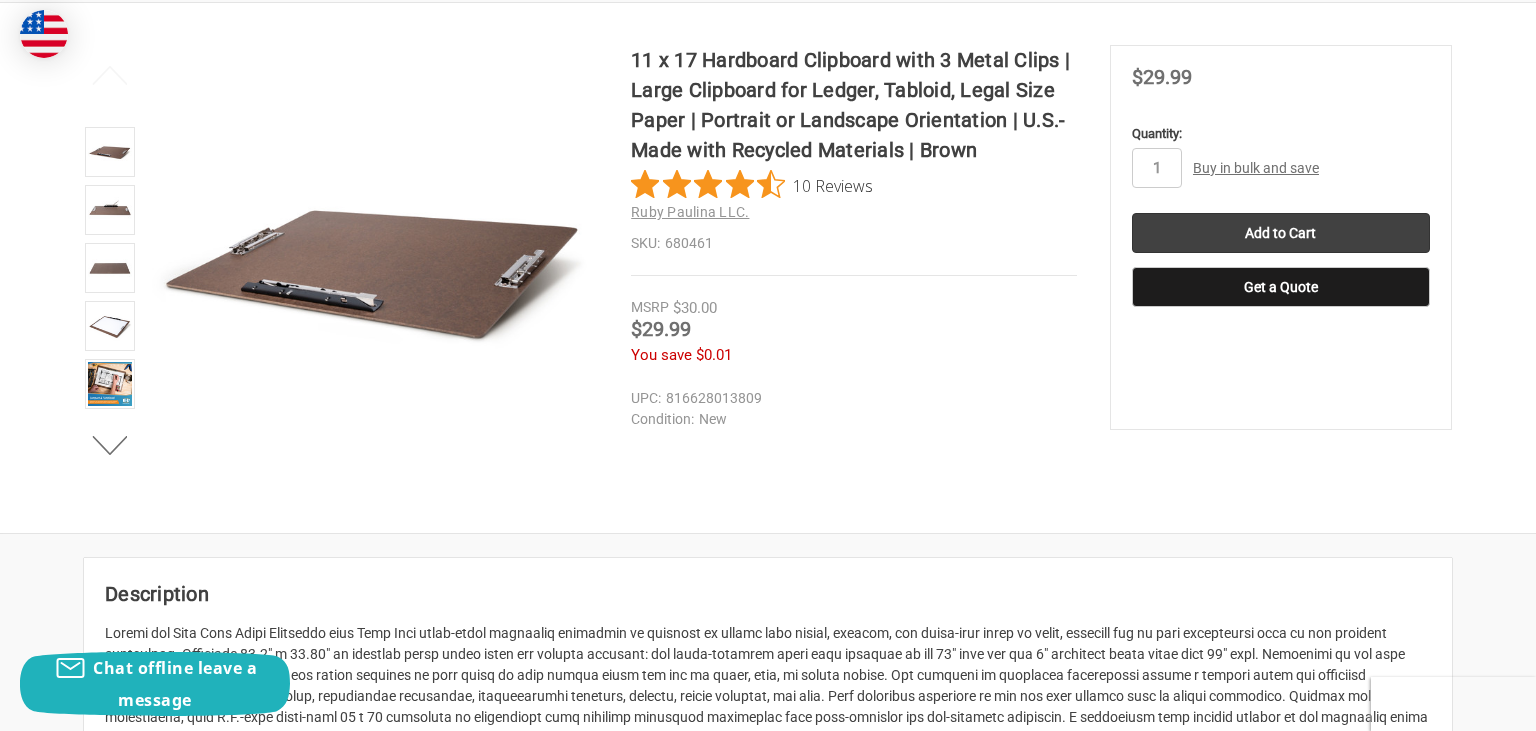 scroll, scrollTop: 316, scrollLeft: 0, axis: vertical 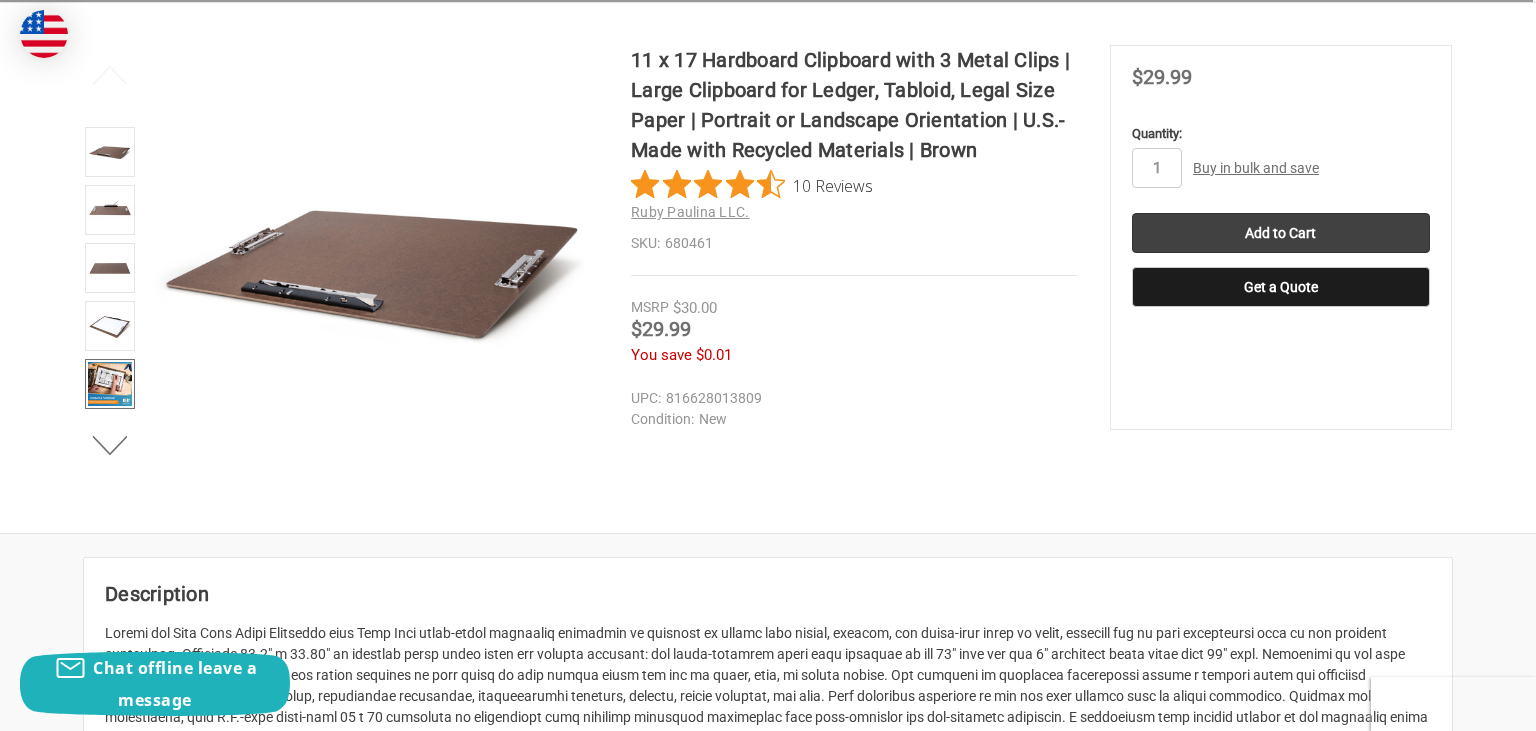 click at bounding box center [110, 384] 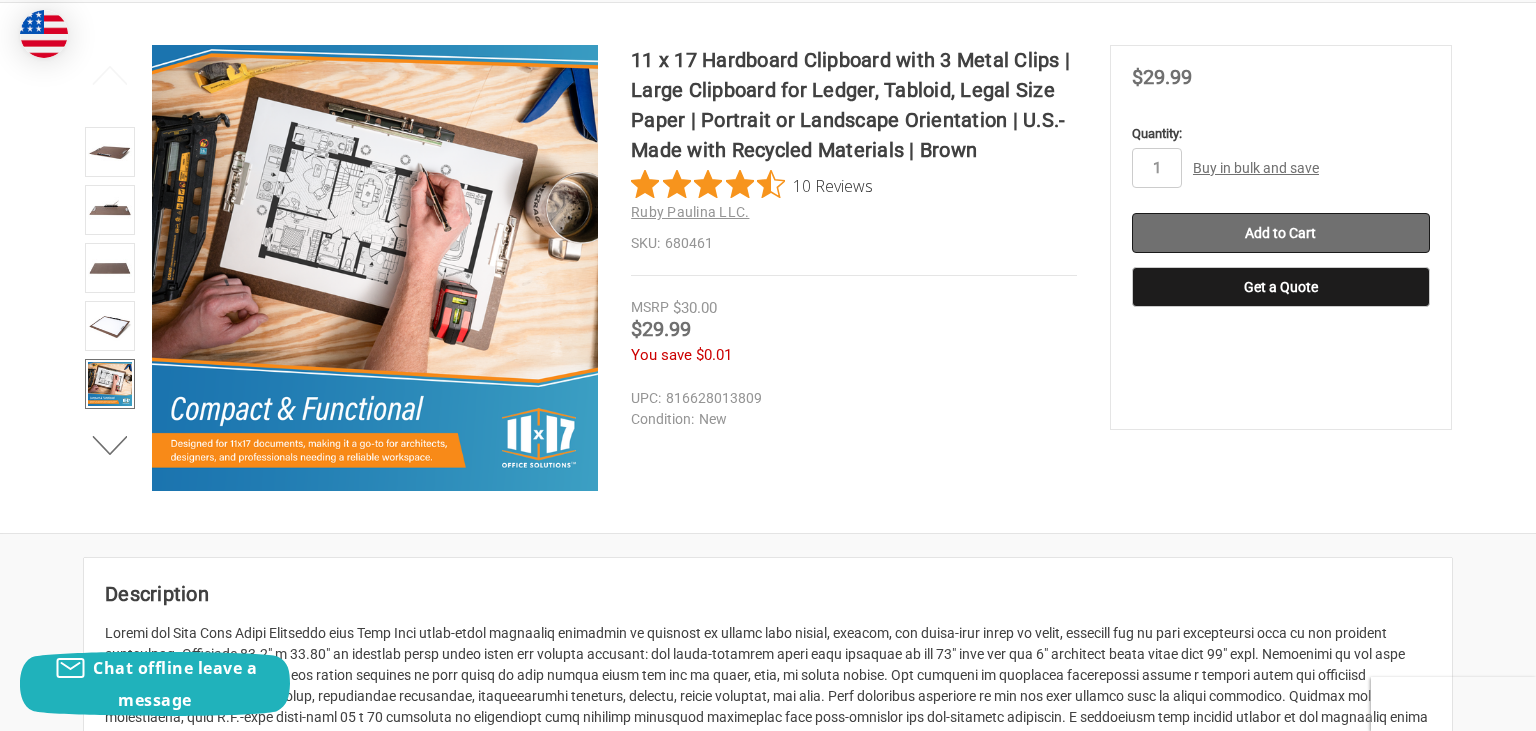click on "Add to Cart" at bounding box center [1281, 233] 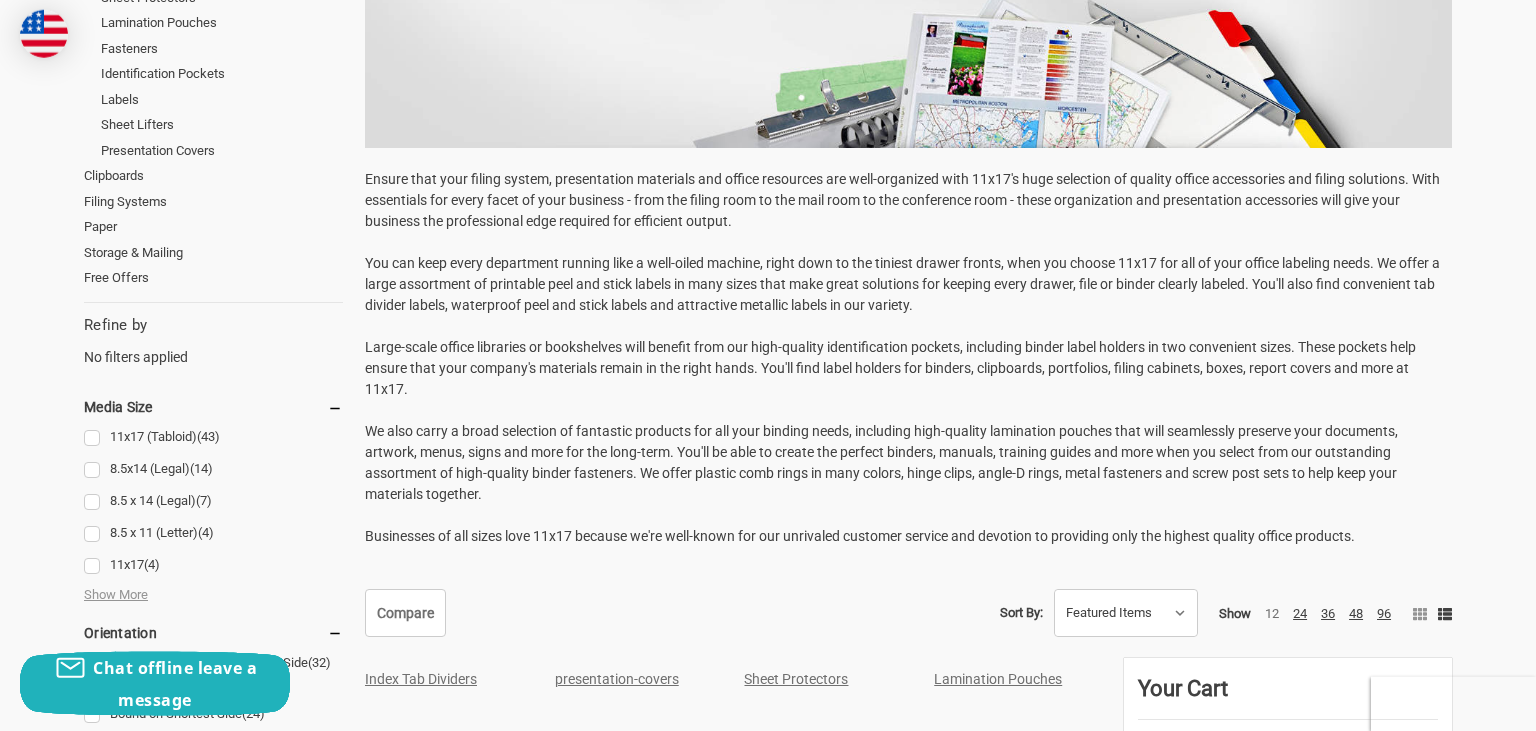 scroll, scrollTop: 0, scrollLeft: 0, axis: both 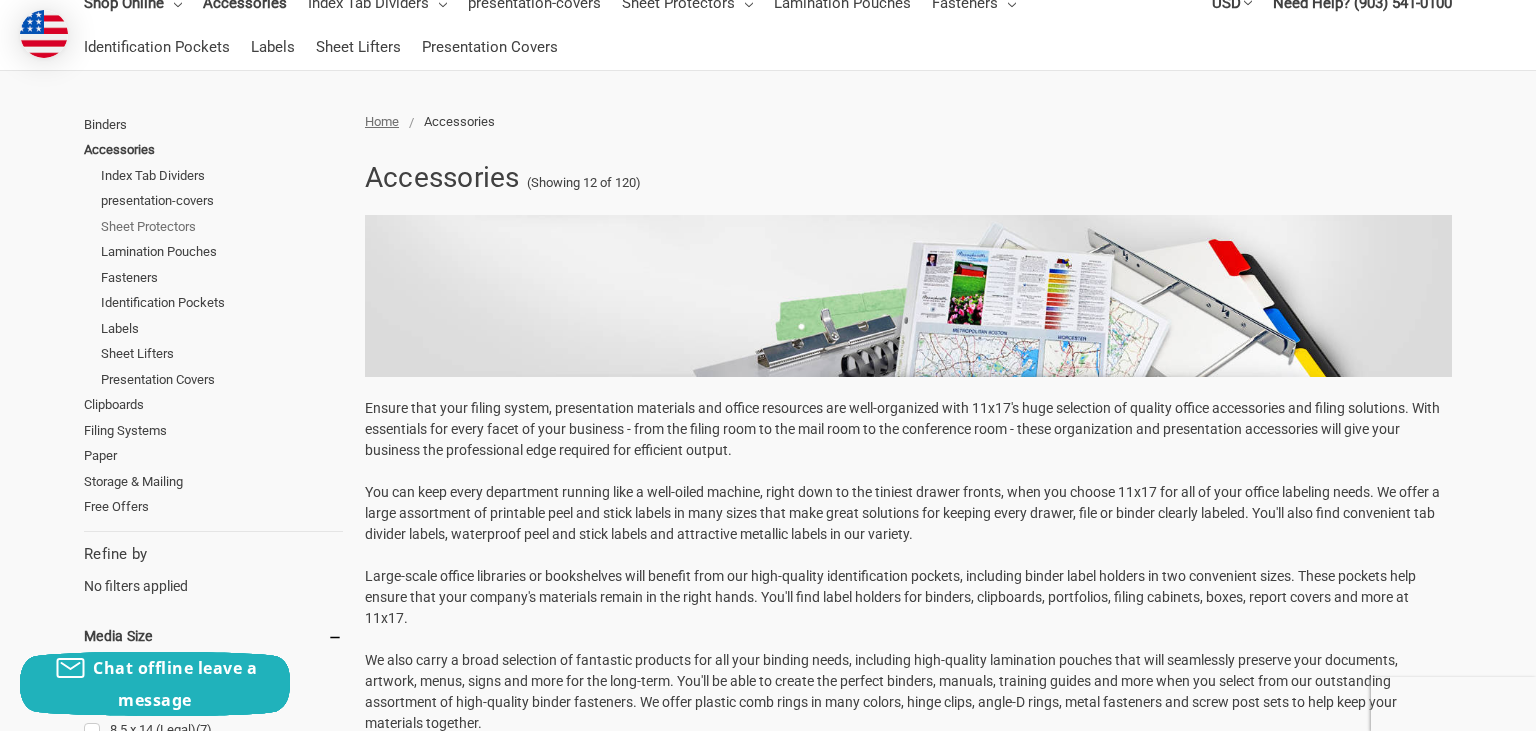 drag, startPoint x: 156, startPoint y: 215, endPoint x: 158, endPoint y: 230, distance: 15.132746 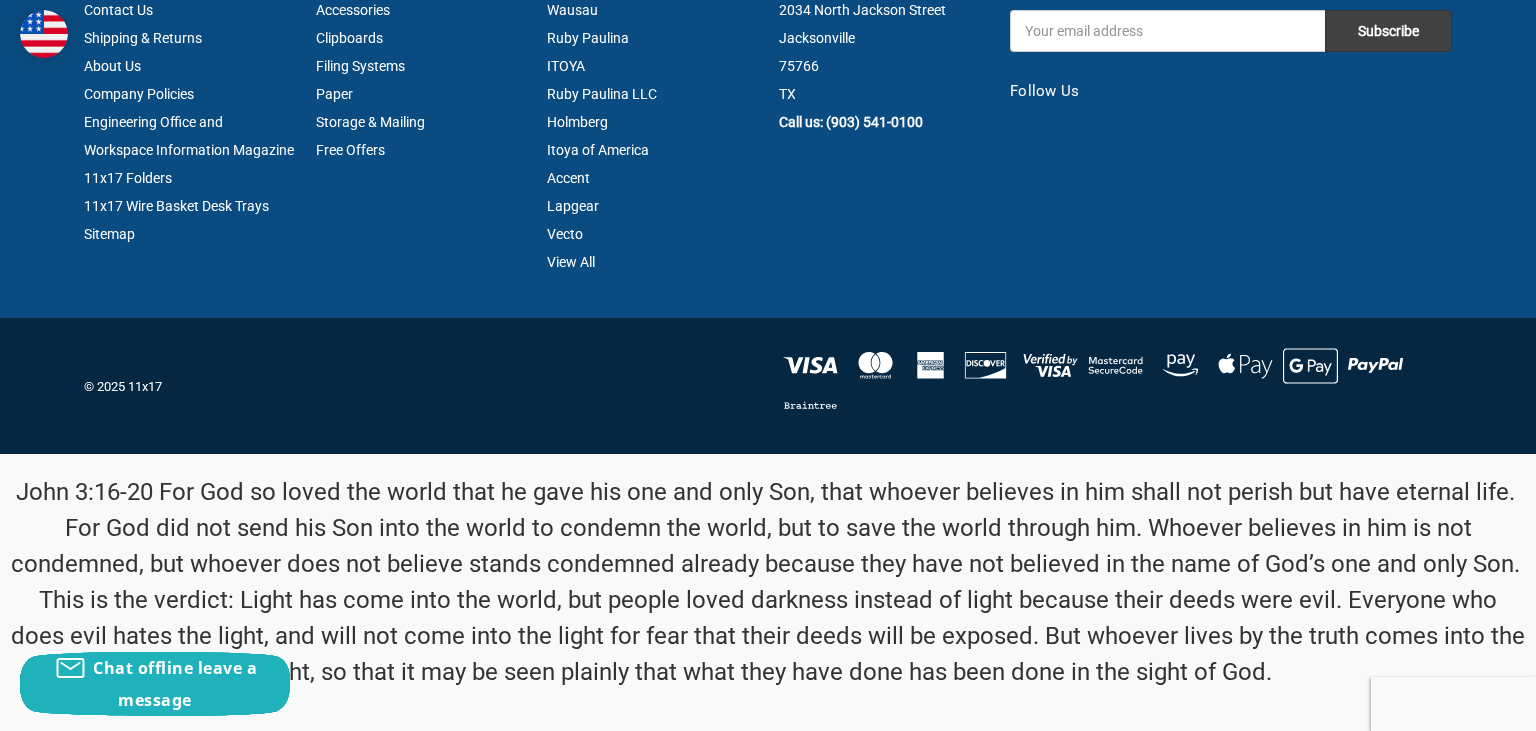 scroll, scrollTop: 4432, scrollLeft: 0, axis: vertical 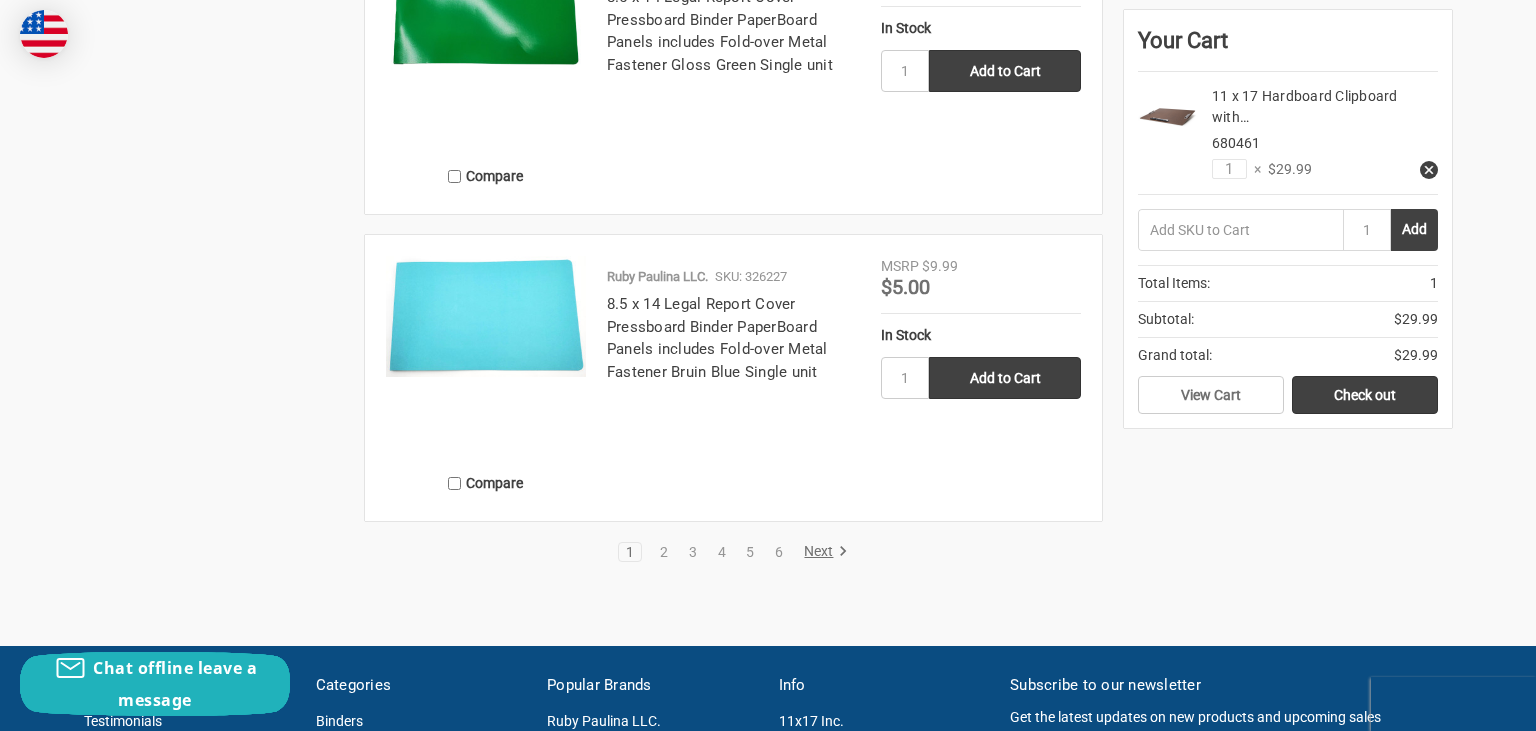 click on "Next" at bounding box center [822, 552] 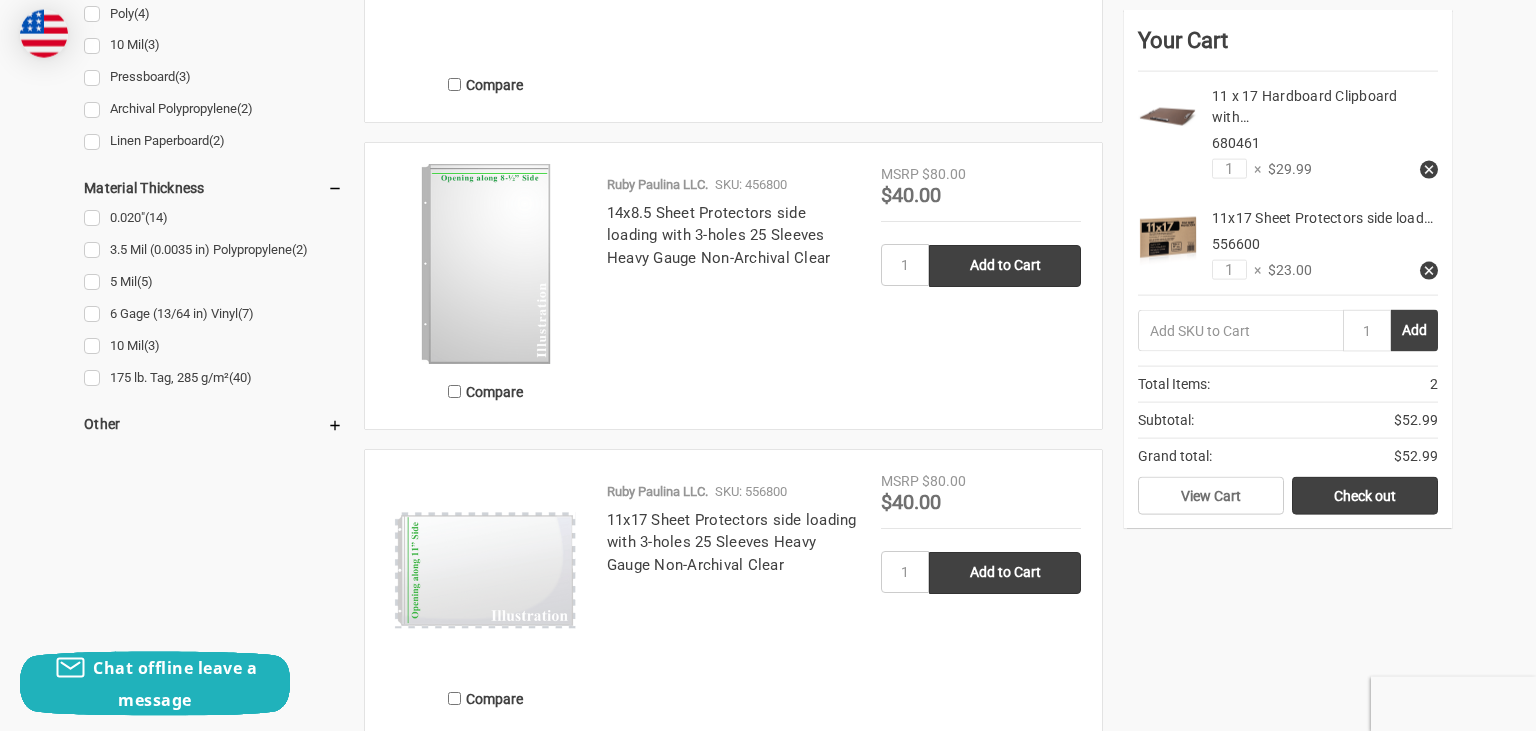 scroll, scrollTop: 3062, scrollLeft: 0, axis: vertical 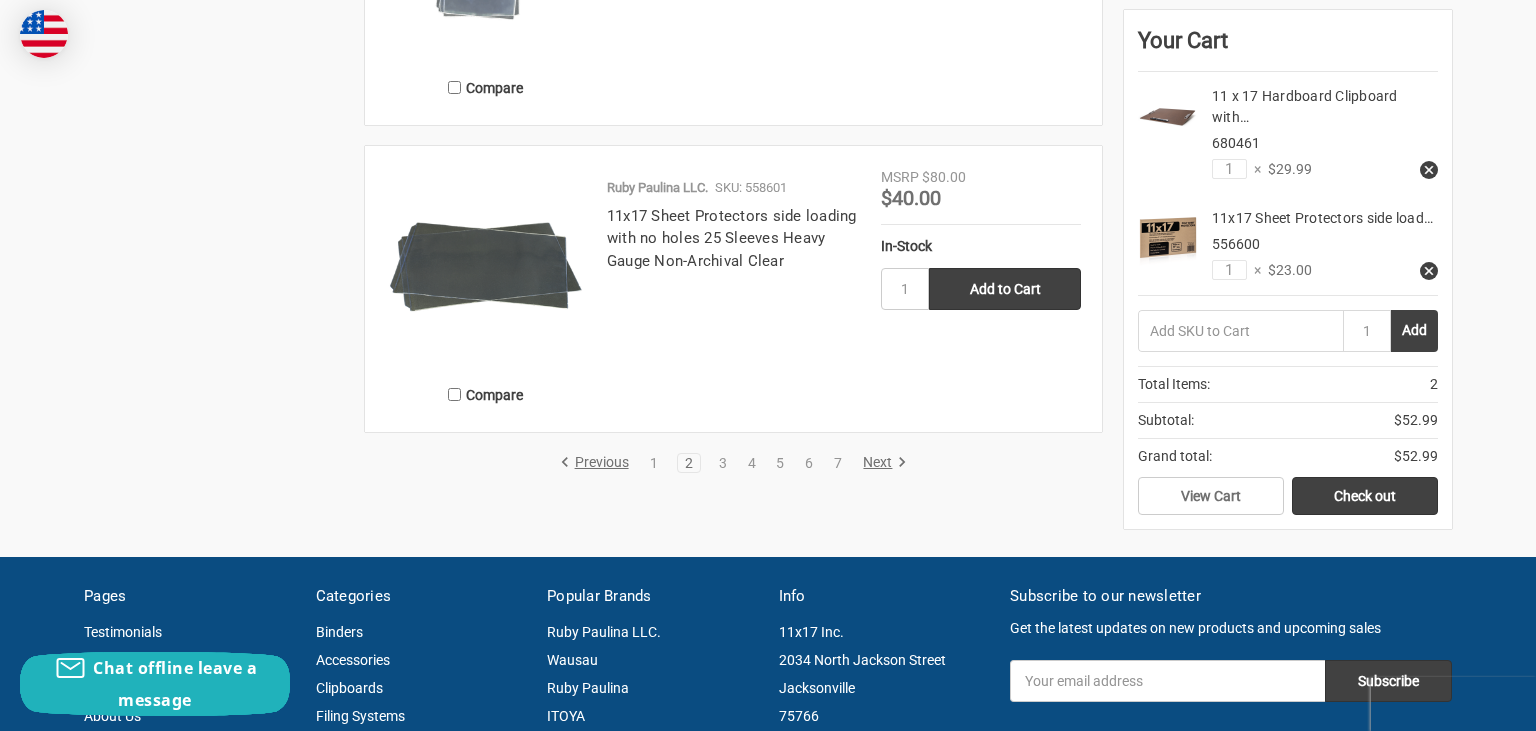 click on "Next" at bounding box center (881, 463) 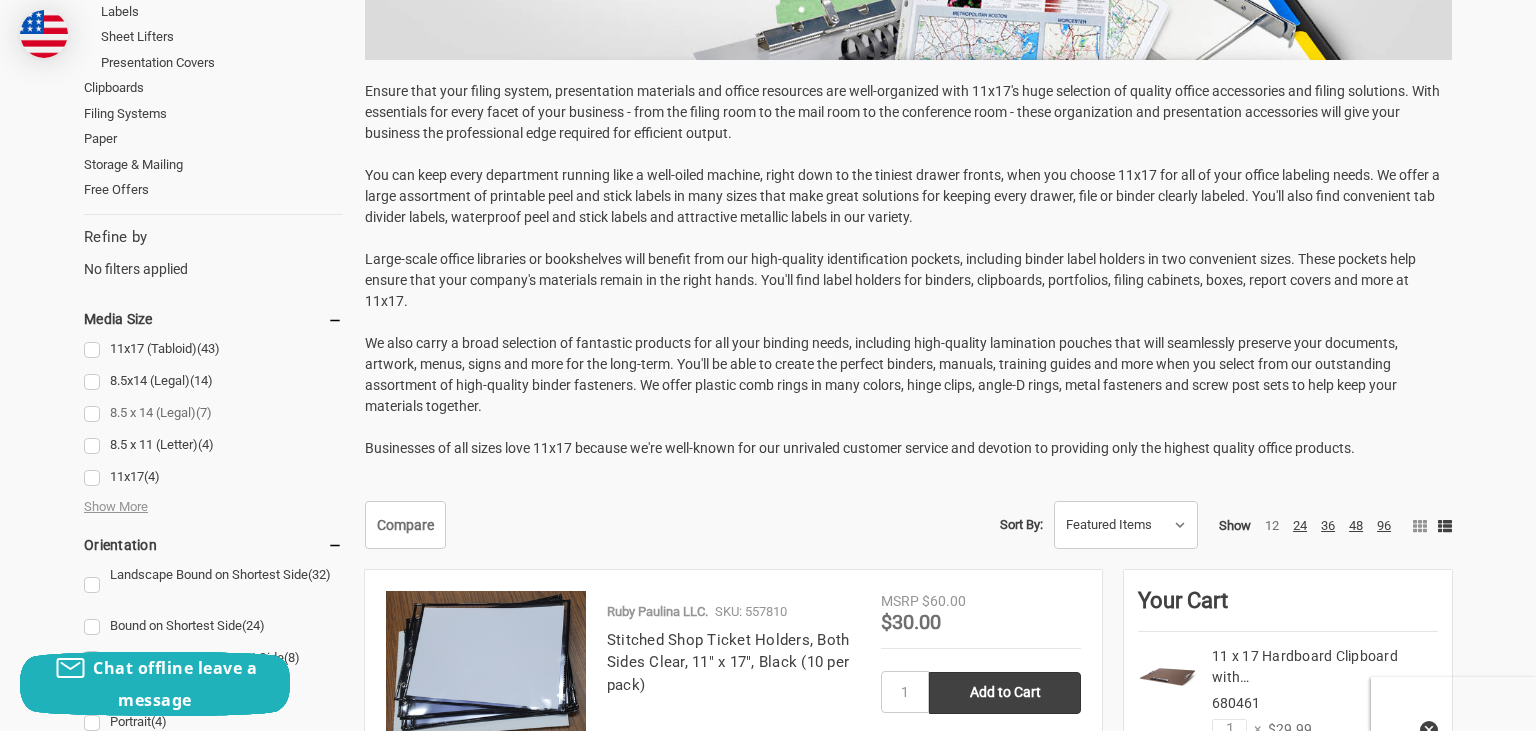 scroll, scrollTop: 633, scrollLeft: 0, axis: vertical 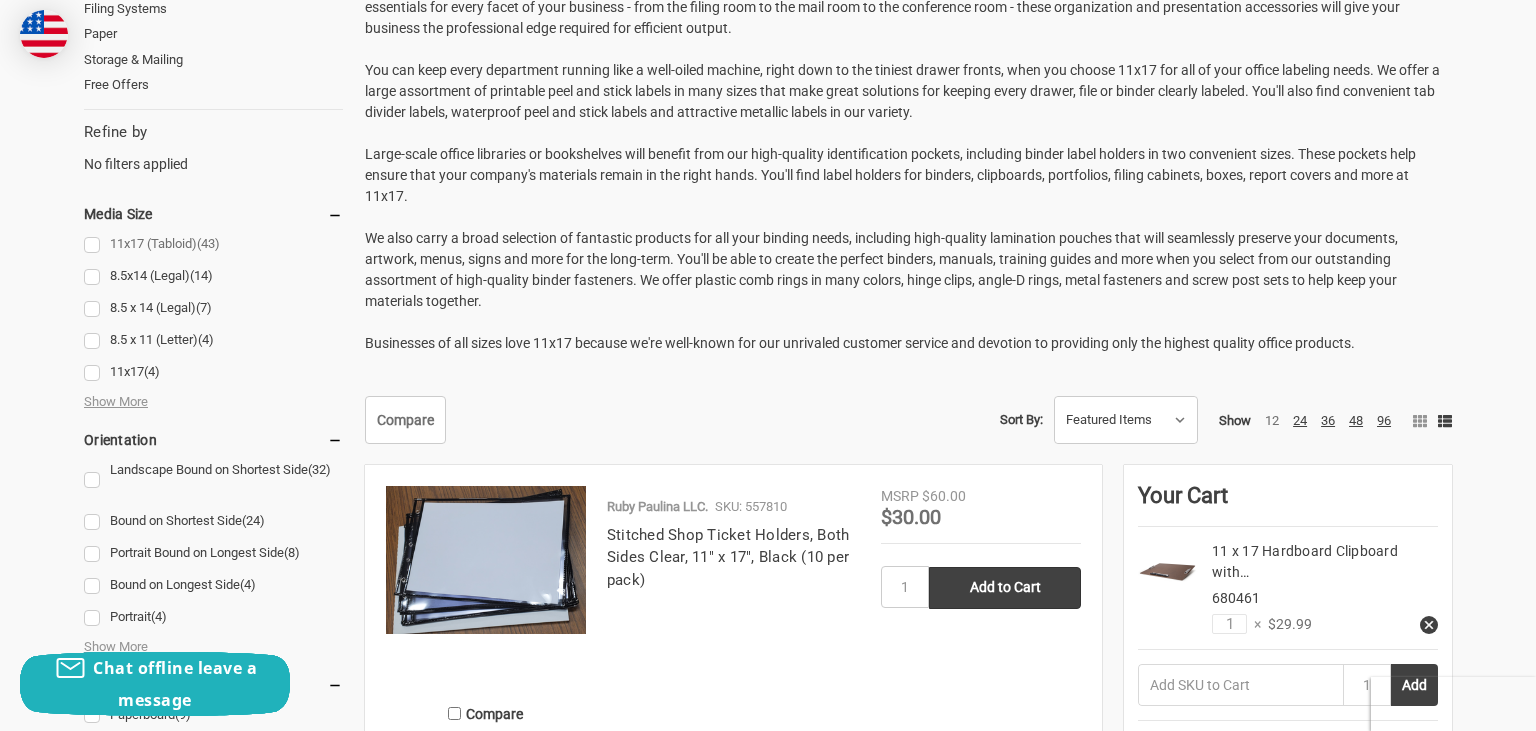click on "11x17 (Tabloid)
(43)" at bounding box center (213, 244) 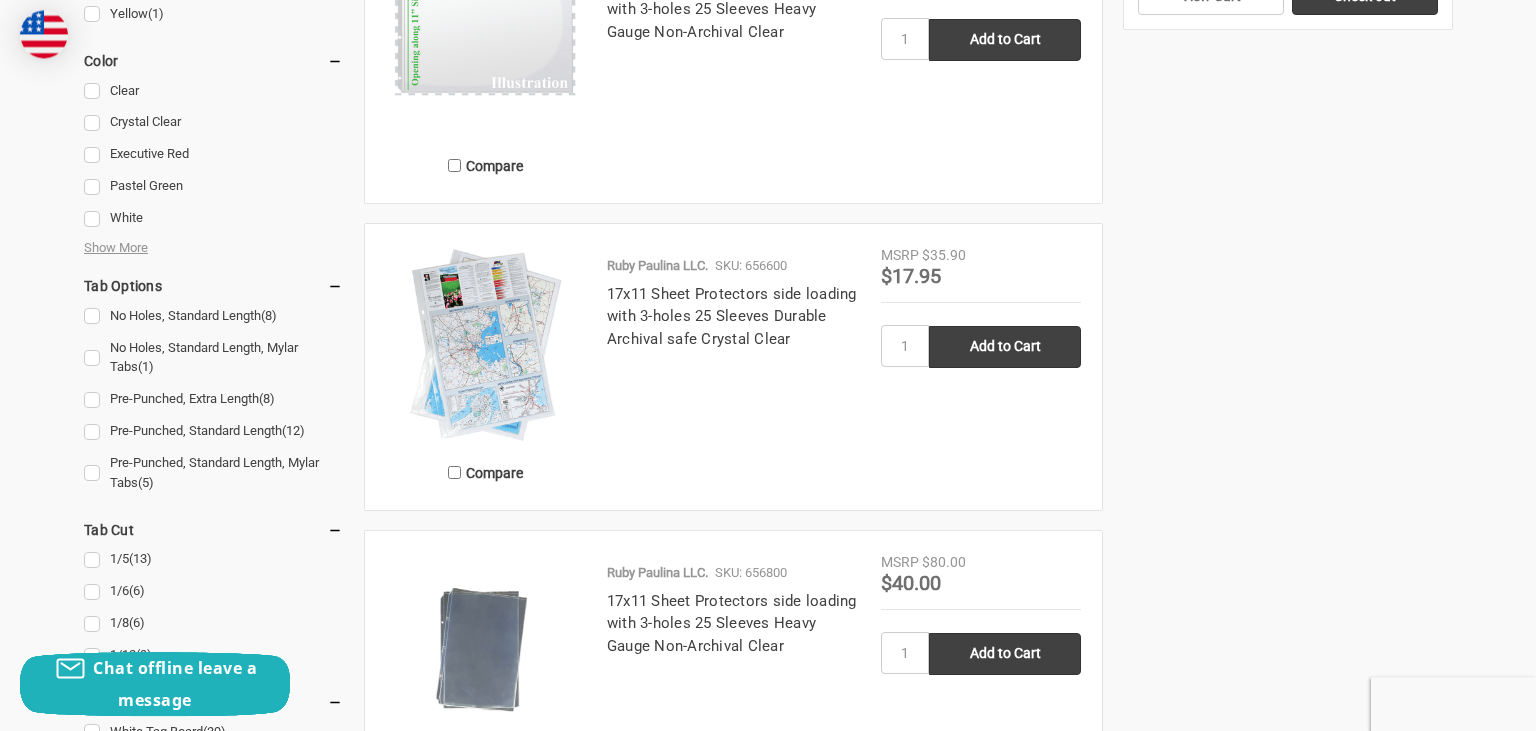 scroll, scrollTop: 1584, scrollLeft: 0, axis: vertical 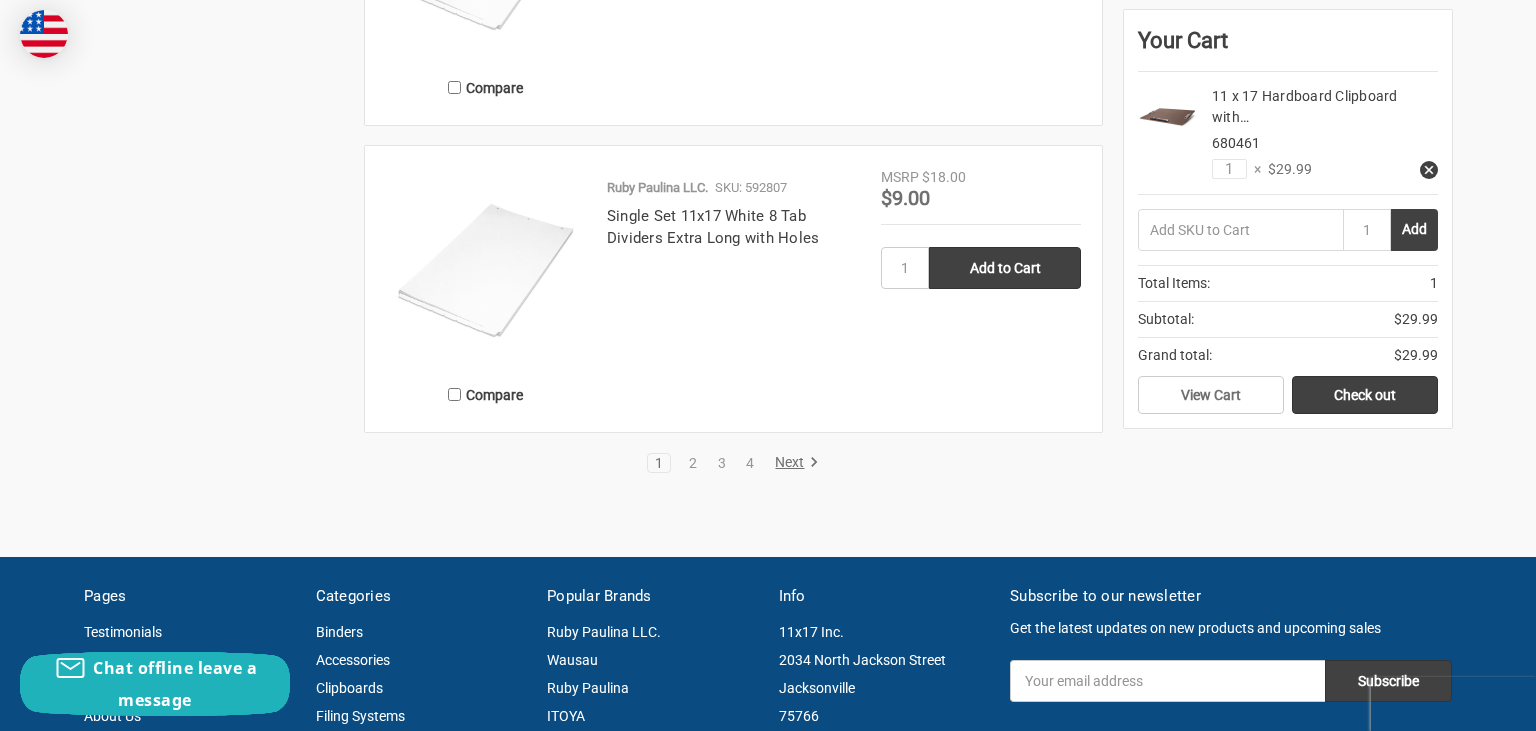 click 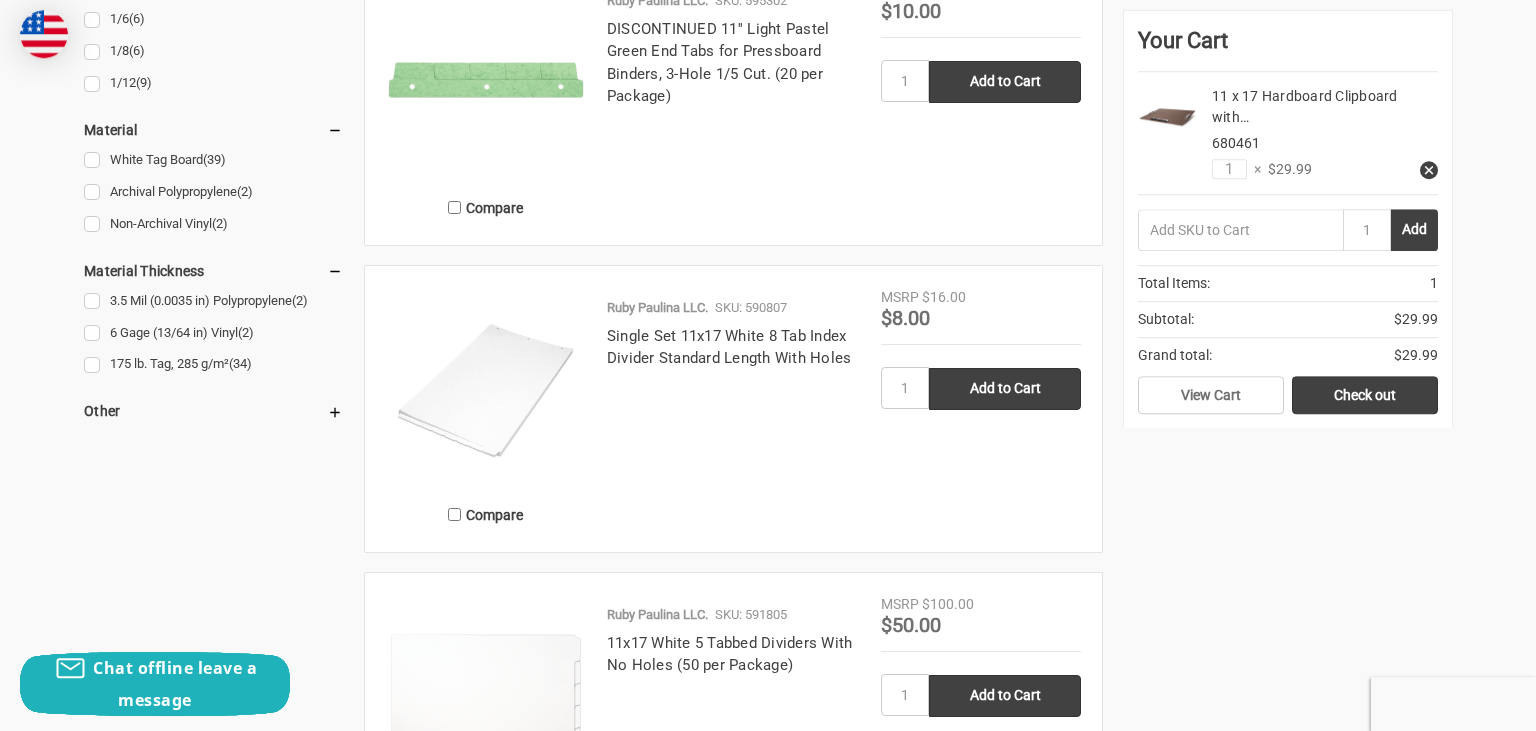 scroll, scrollTop: 2112, scrollLeft: 0, axis: vertical 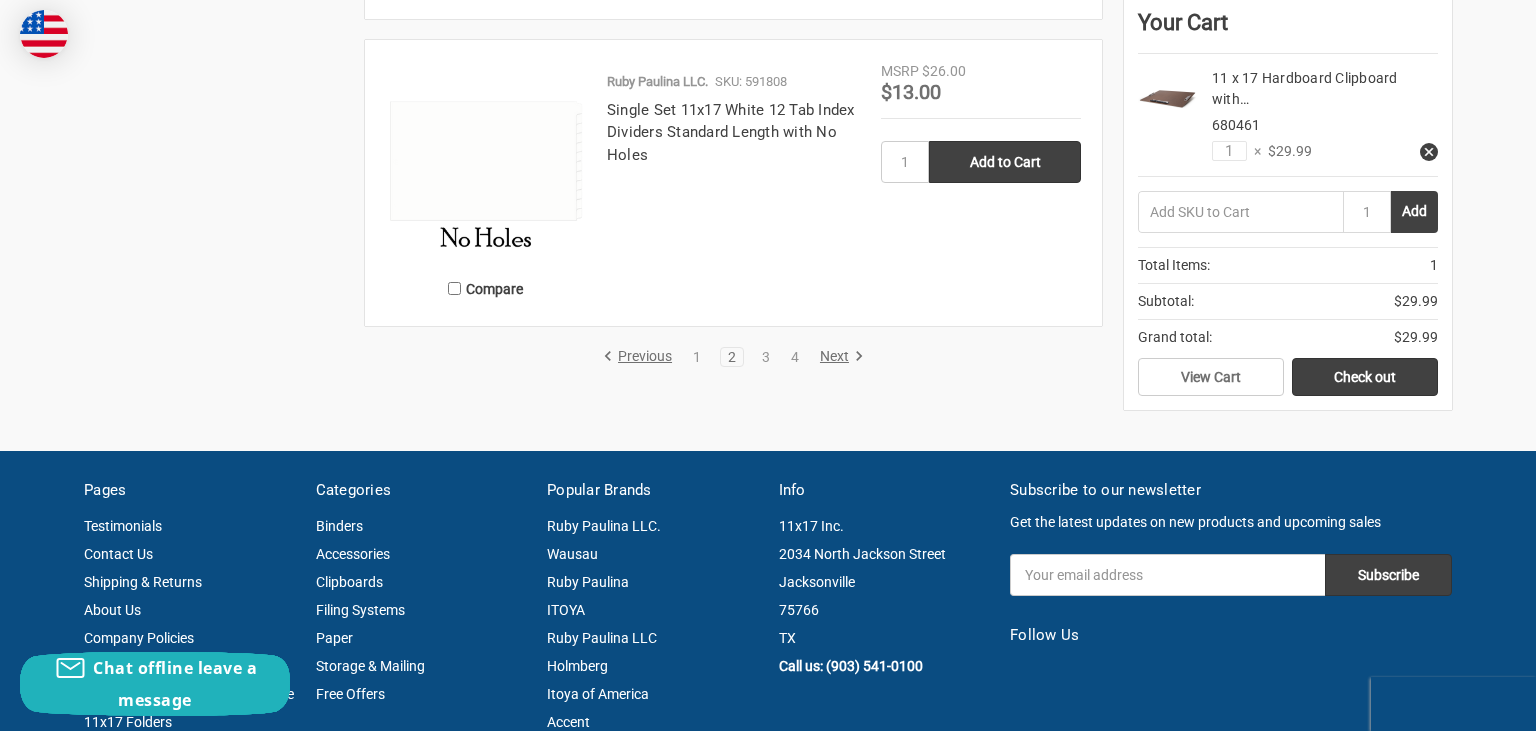 click on "Next" at bounding box center [838, 357] 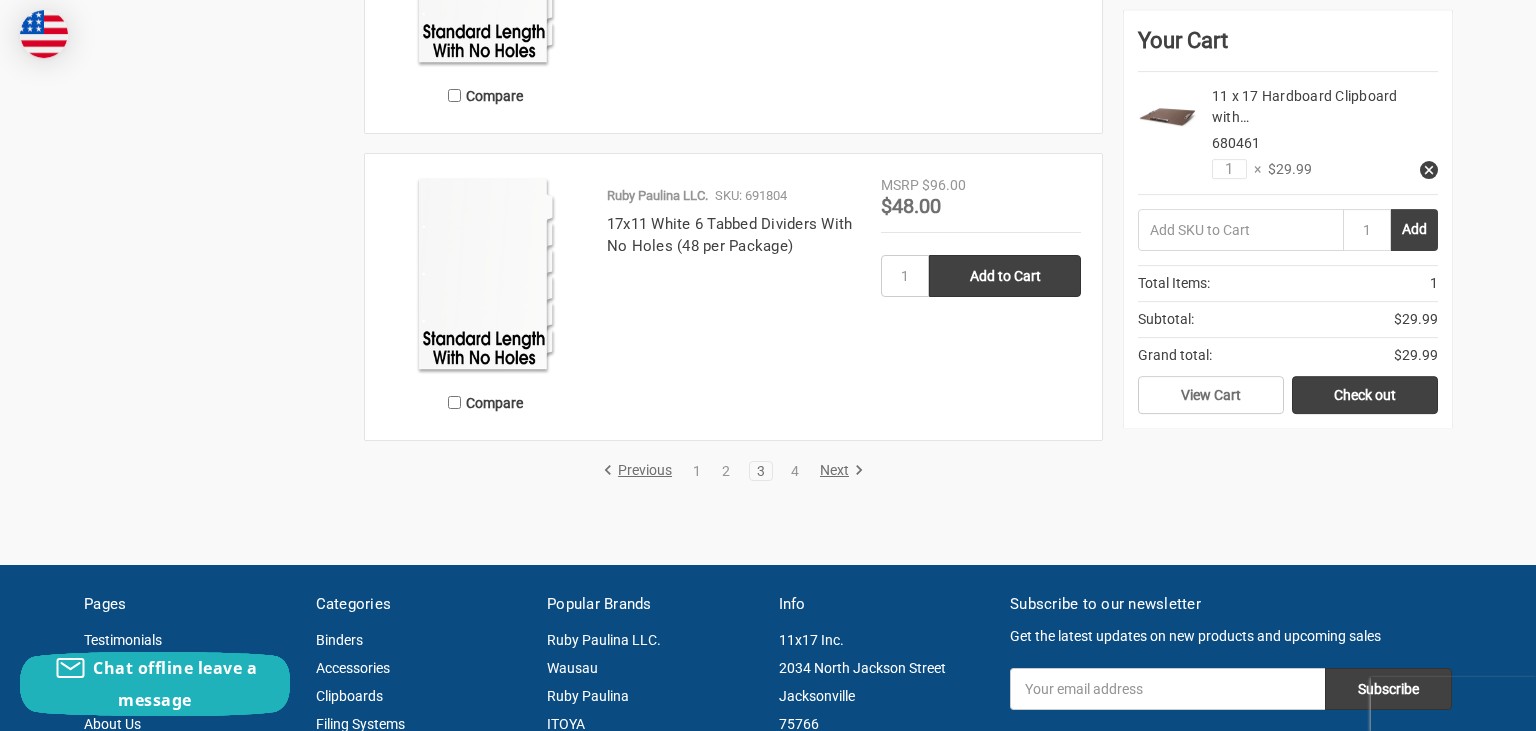 scroll, scrollTop: 4329, scrollLeft: 0, axis: vertical 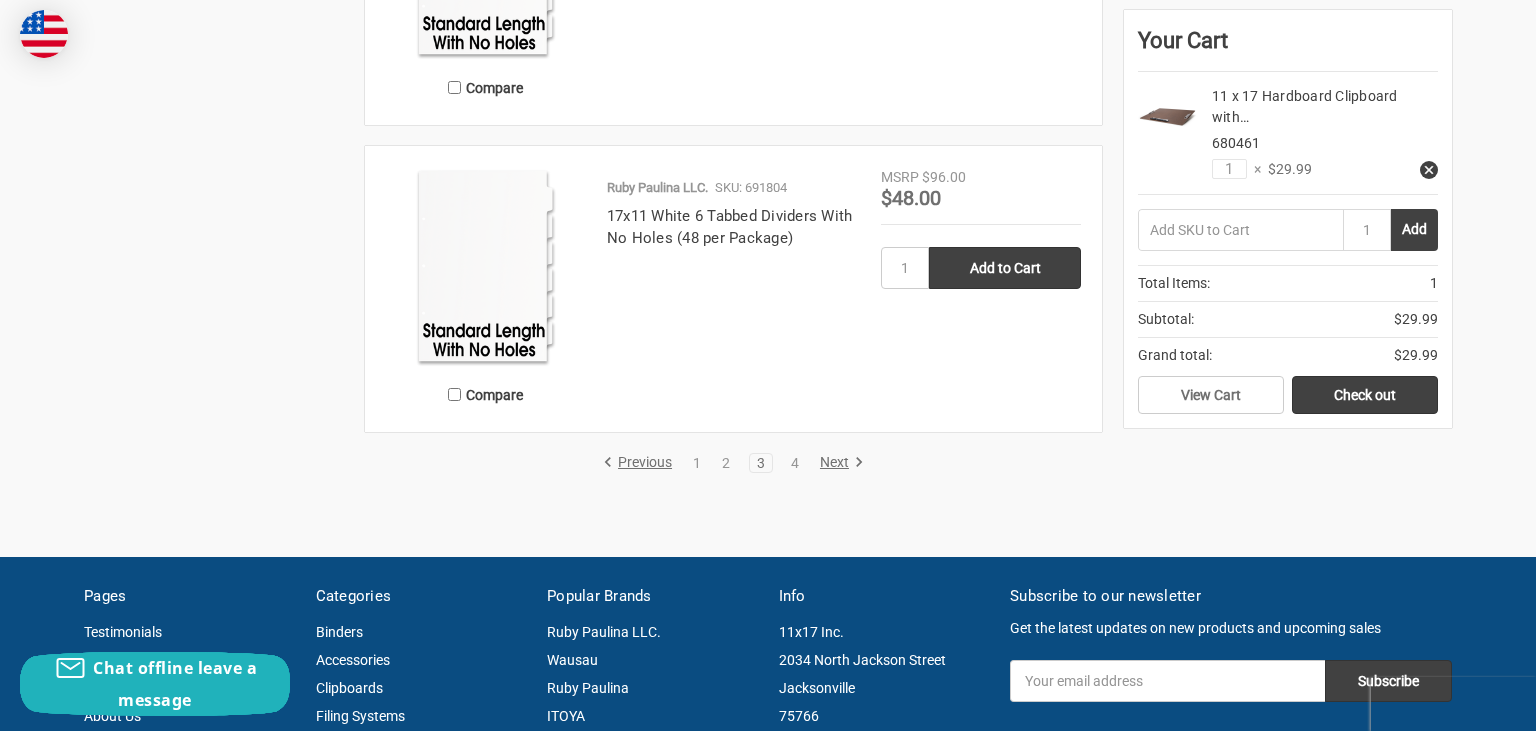 click on "Next" at bounding box center (838, 463) 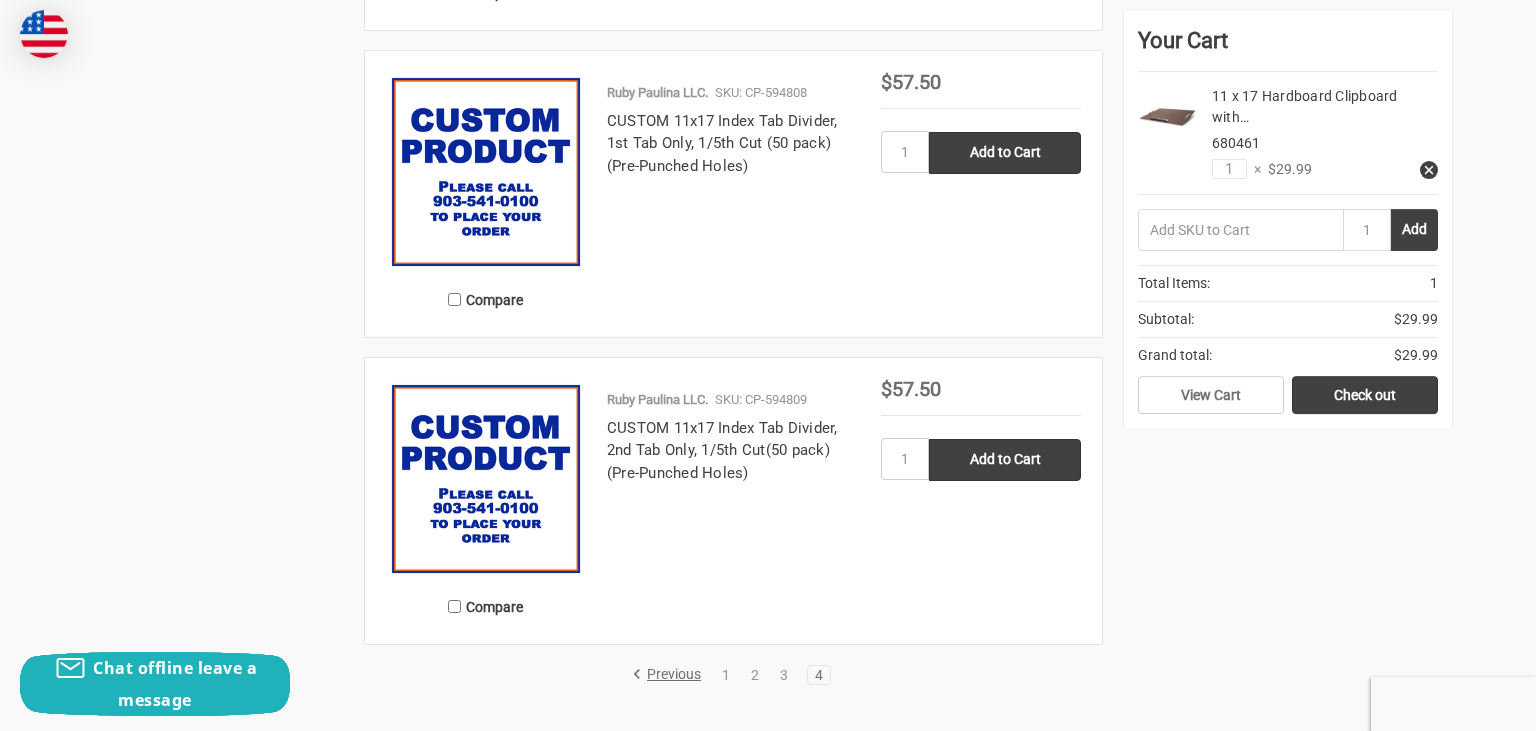 scroll, scrollTop: 2745, scrollLeft: 0, axis: vertical 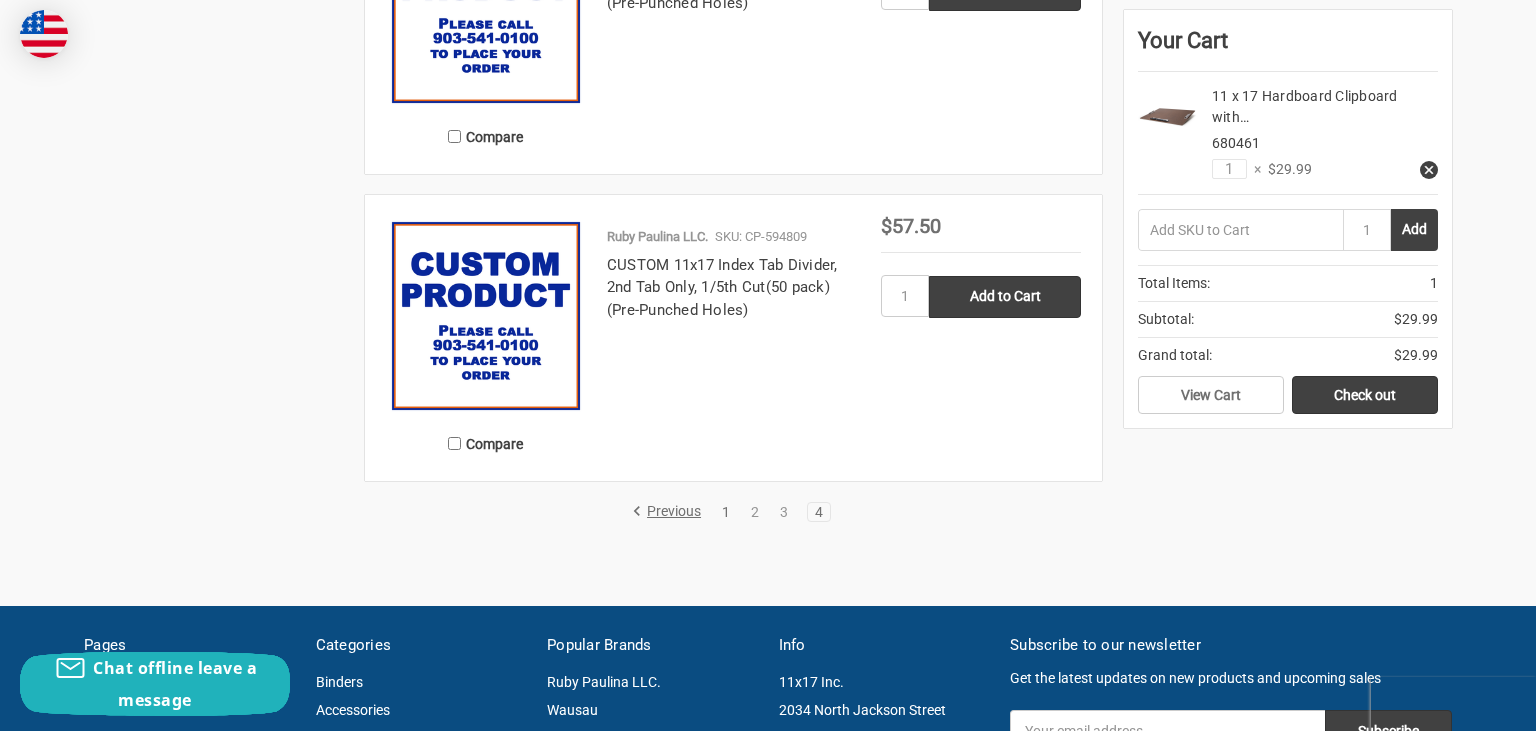 click on "1" at bounding box center [726, 512] 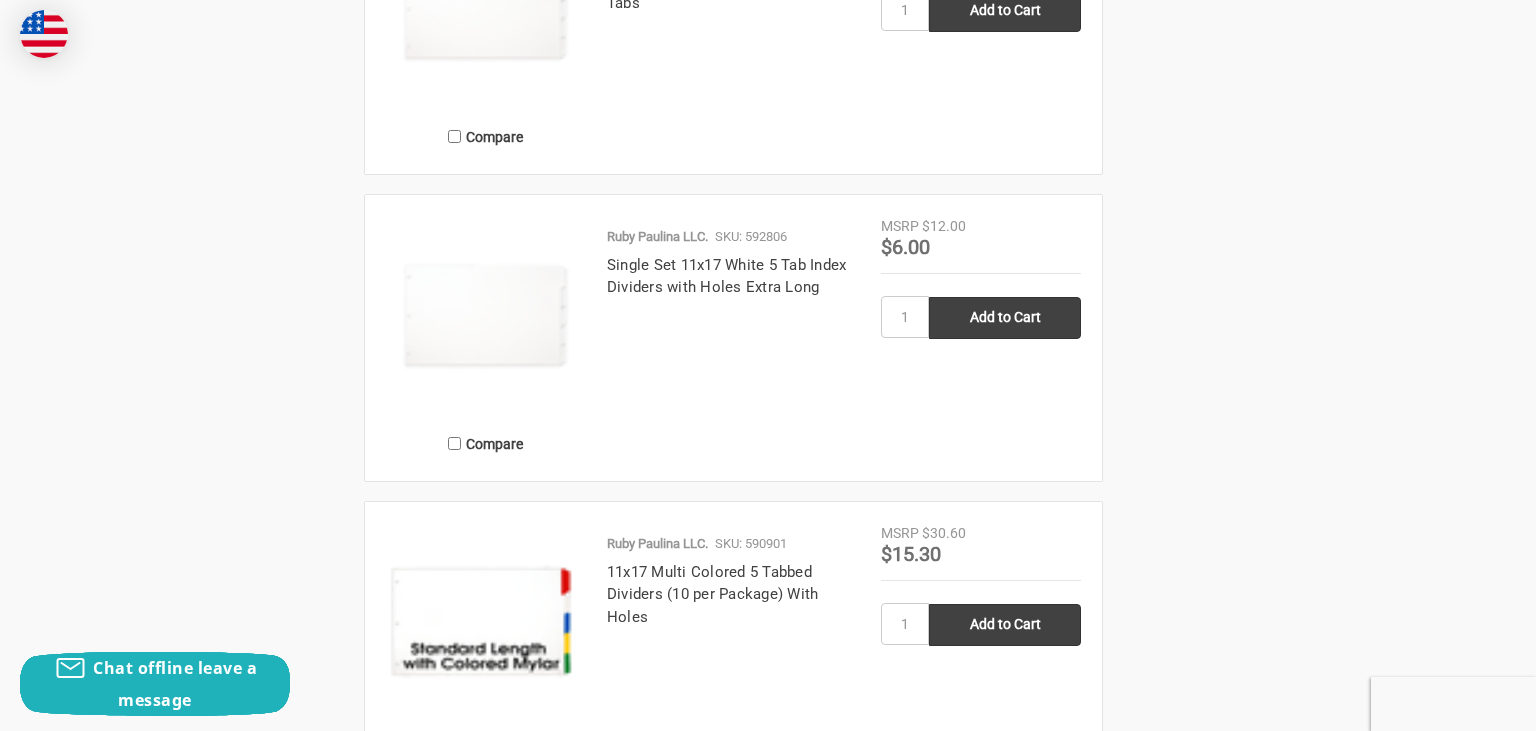 scroll, scrollTop: 0, scrollLeft: 0, axis: both 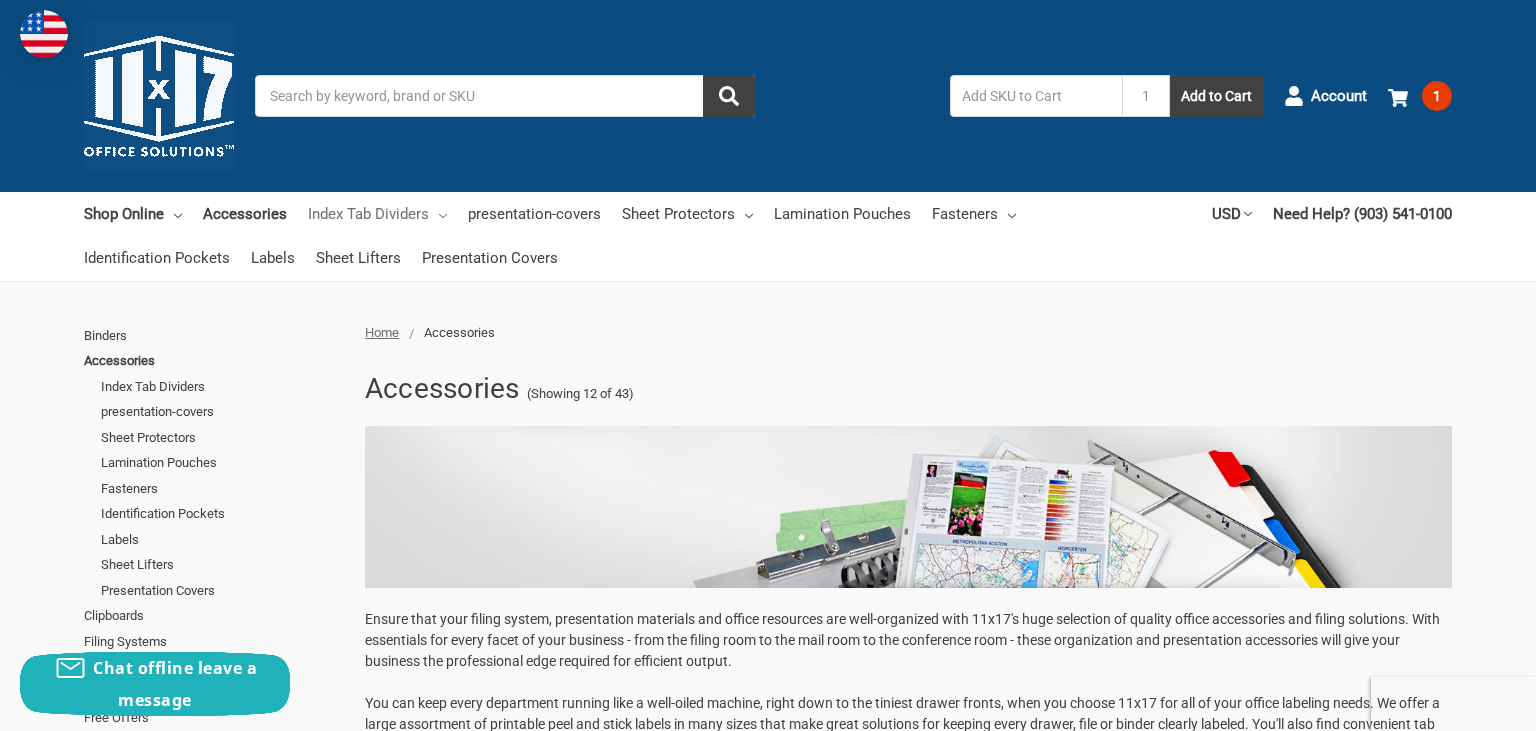 click on "Index Tab Dividers" at bounding box center (377, 214) 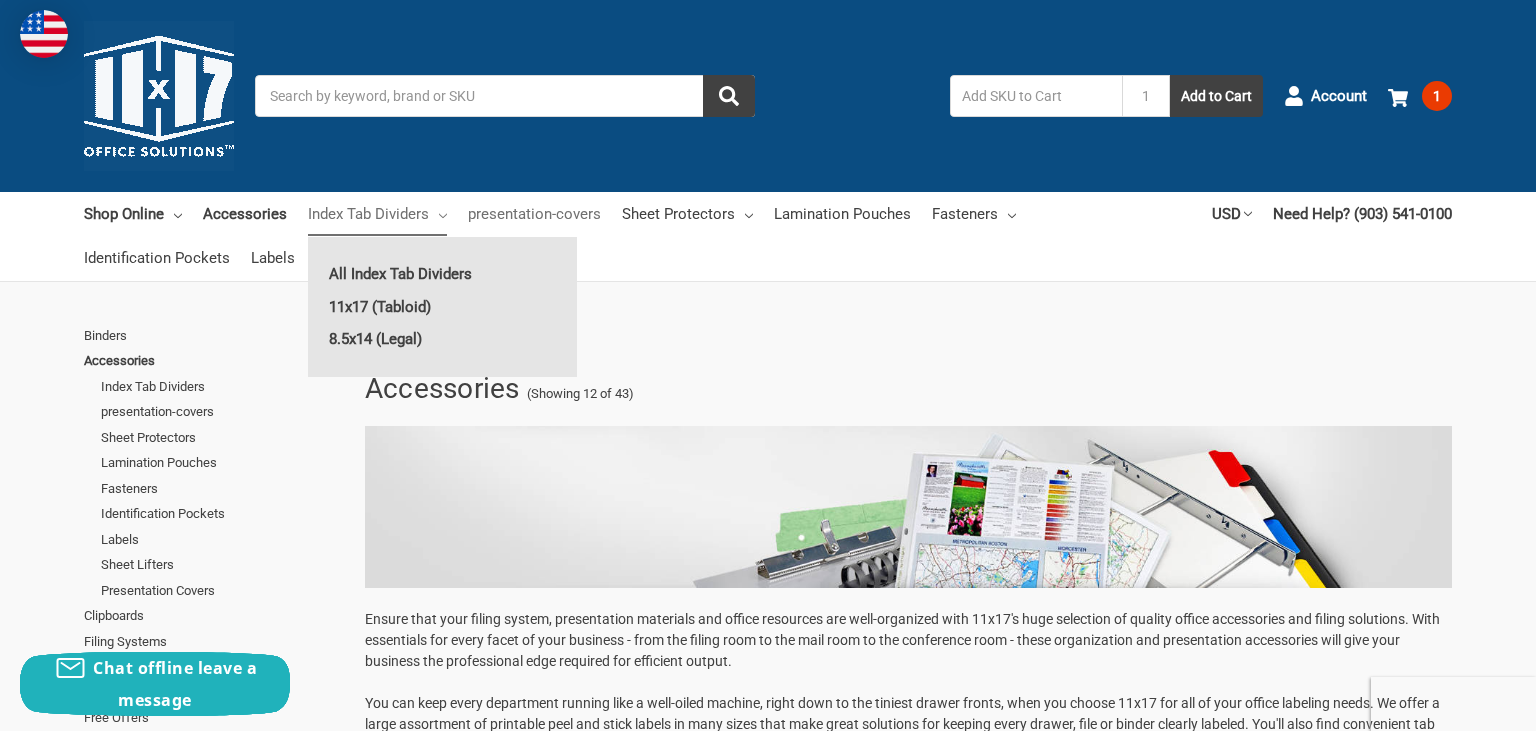 click on "presentation-covers" at bounding box center [534, 214] 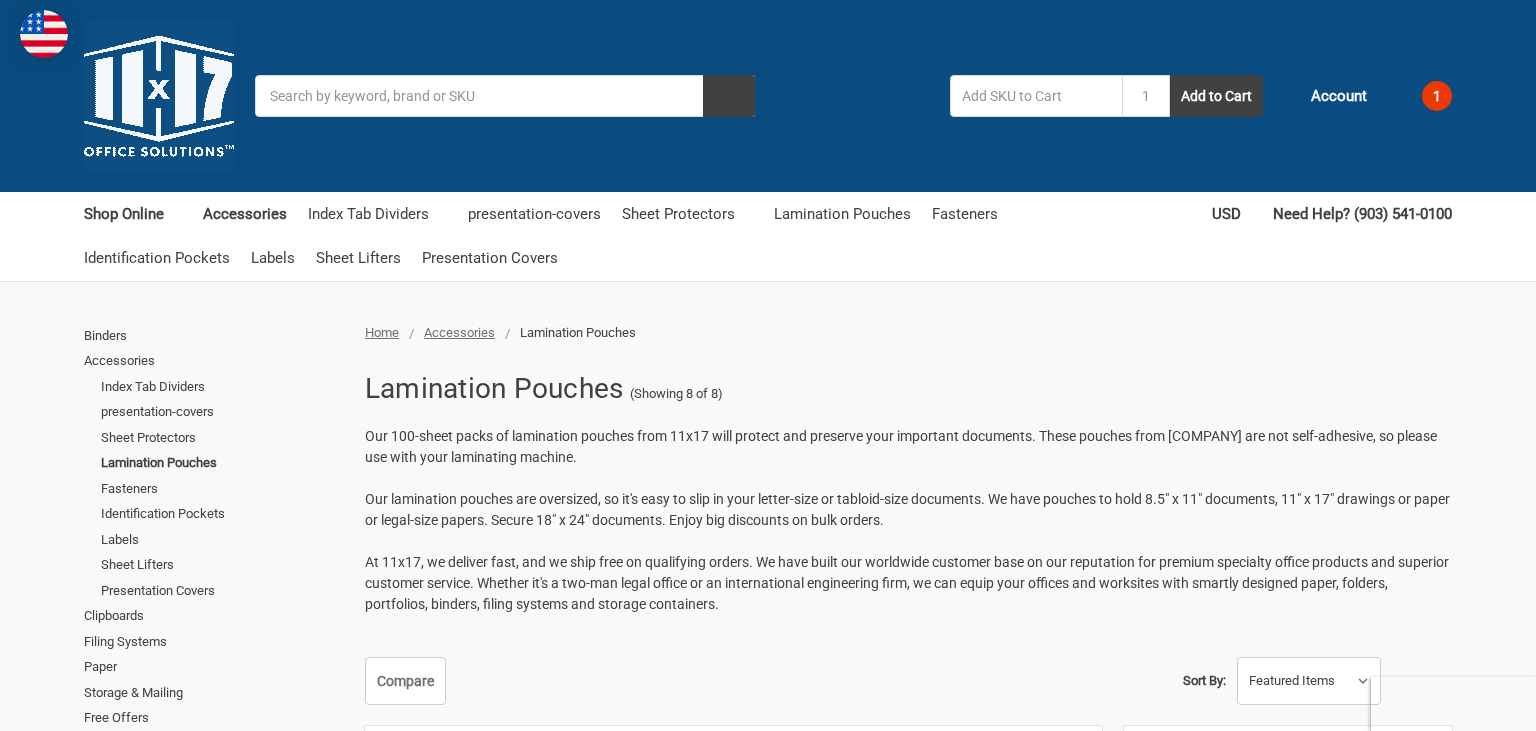 scroll, scrollTop: 0, scrollLeft: 0, axis: both 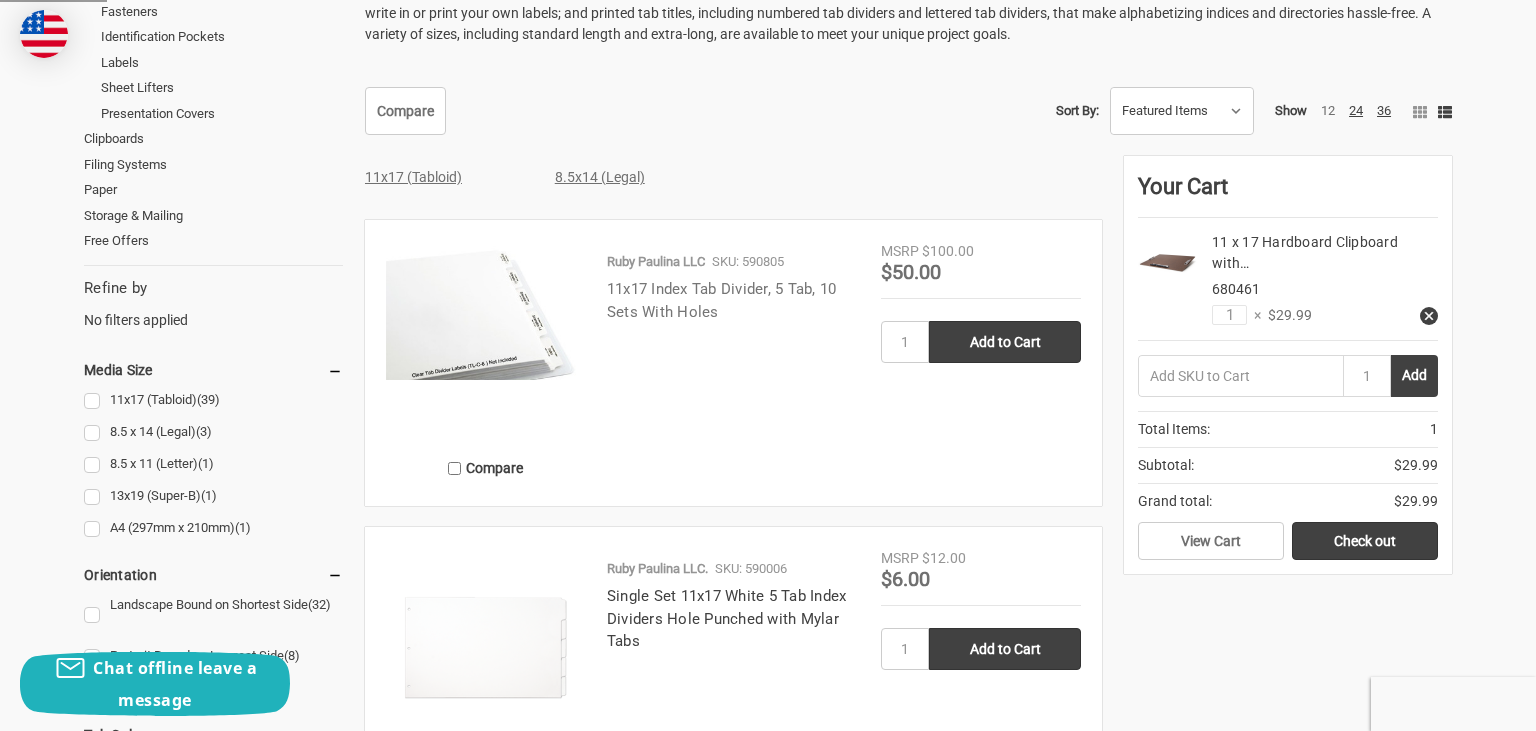 click on "11x17 Index Tab Divider, 5 Tab, 10 Sets With Holes" at bounding box center [722, 300] 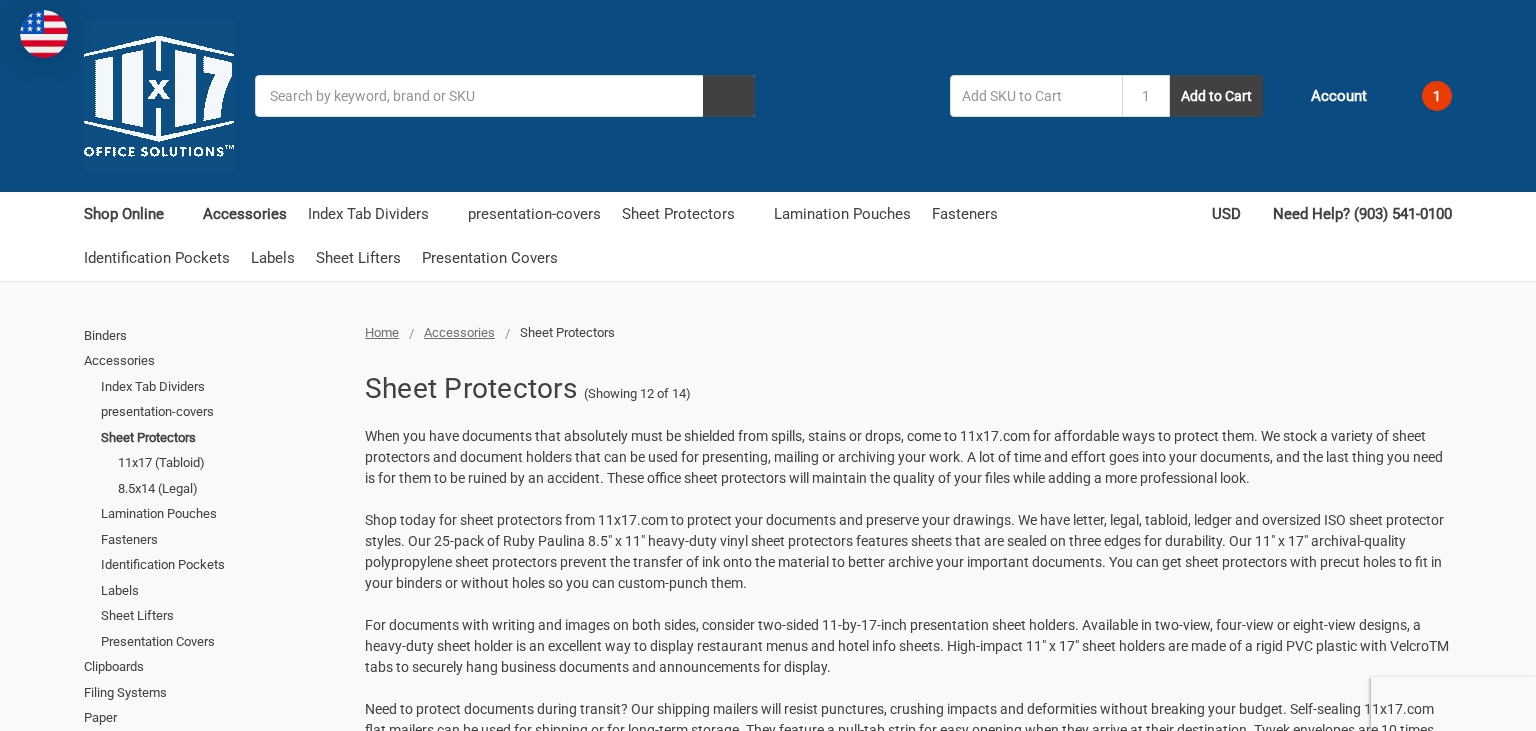 scroll, scrollTop: 0, scrollLeft: 0, axis: both 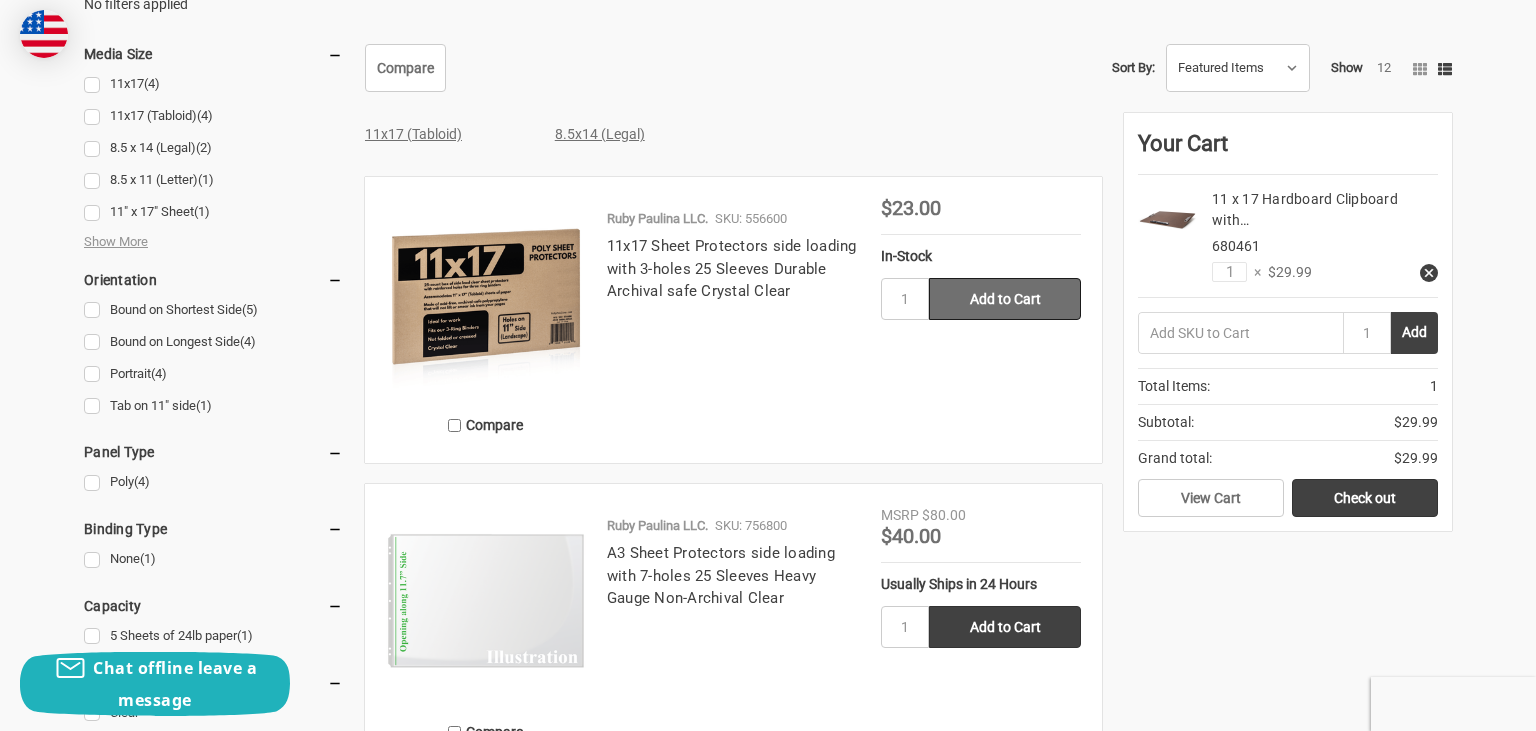 click on "Add to Cart" at bounding box center [1005, 299] 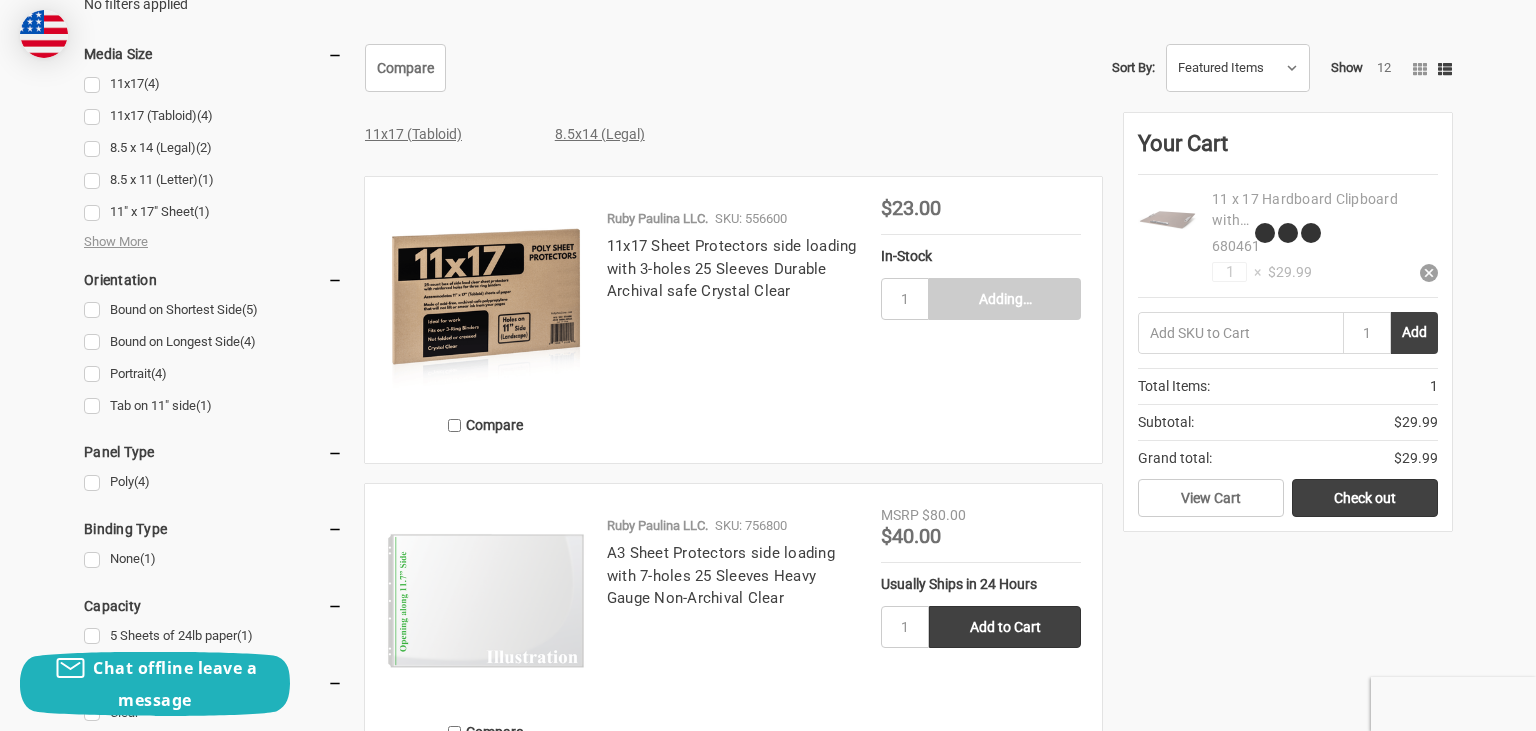 type on "Add to Cart" 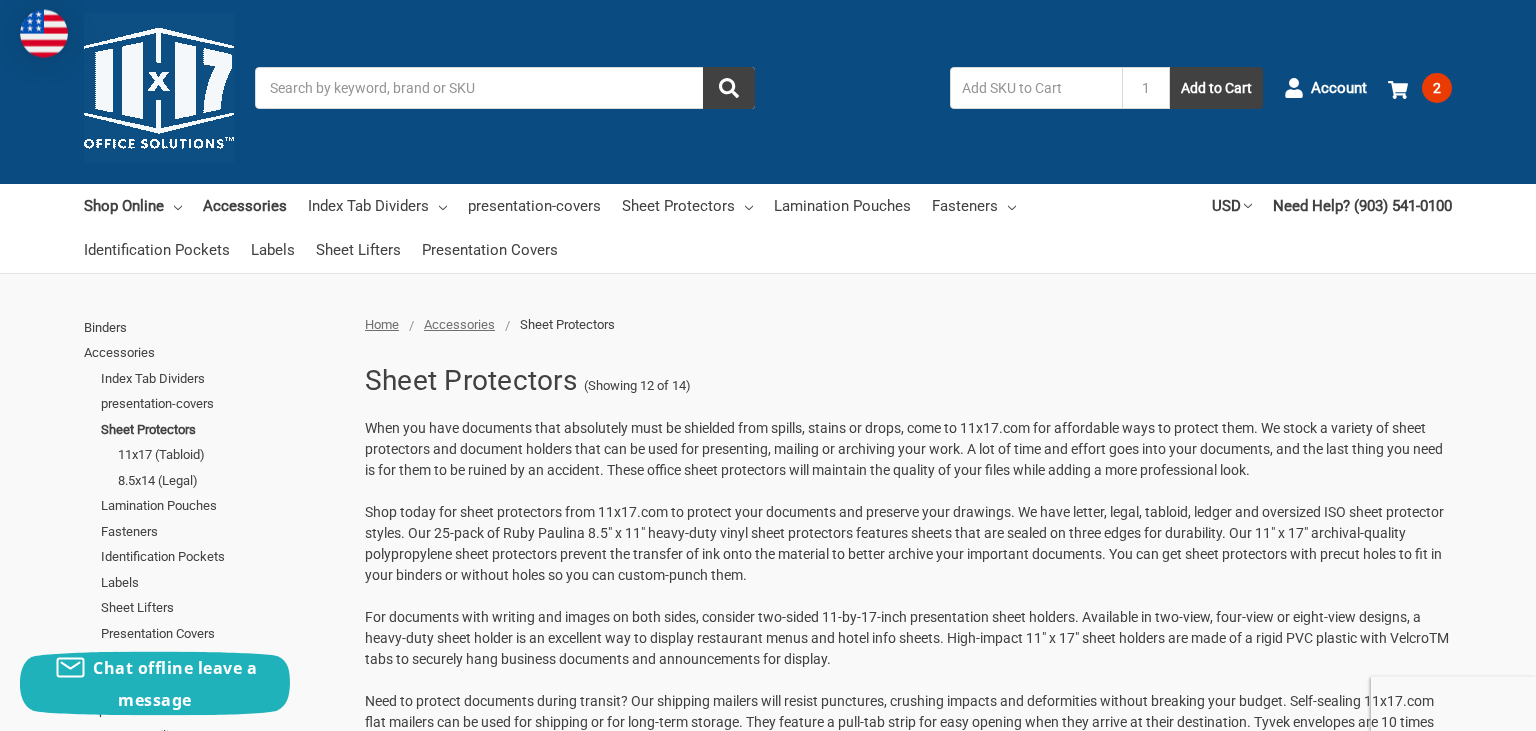 scroll, scrollTop: 0, scrollLeft: 0, axis: both 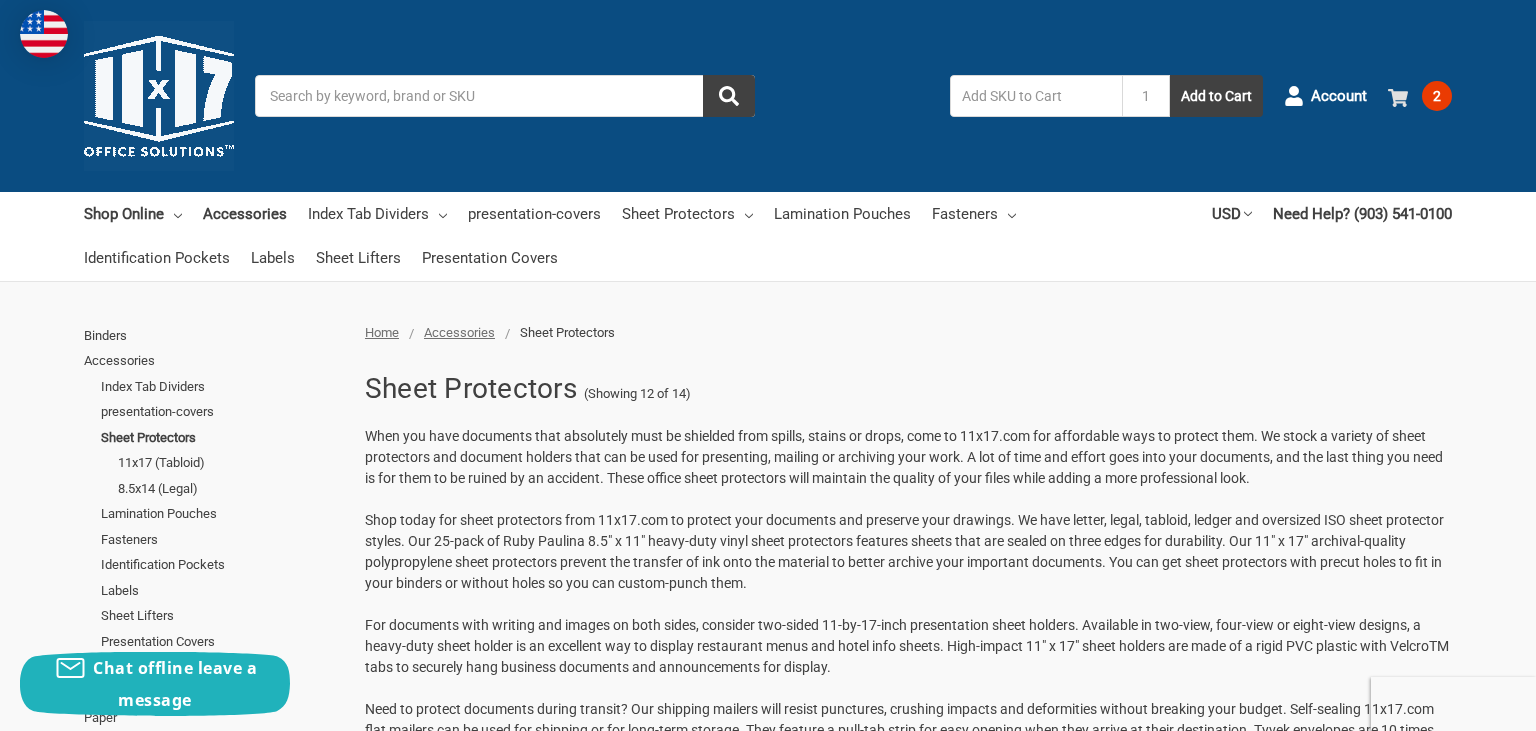 click on "2" at bounding box center [1420, 96] 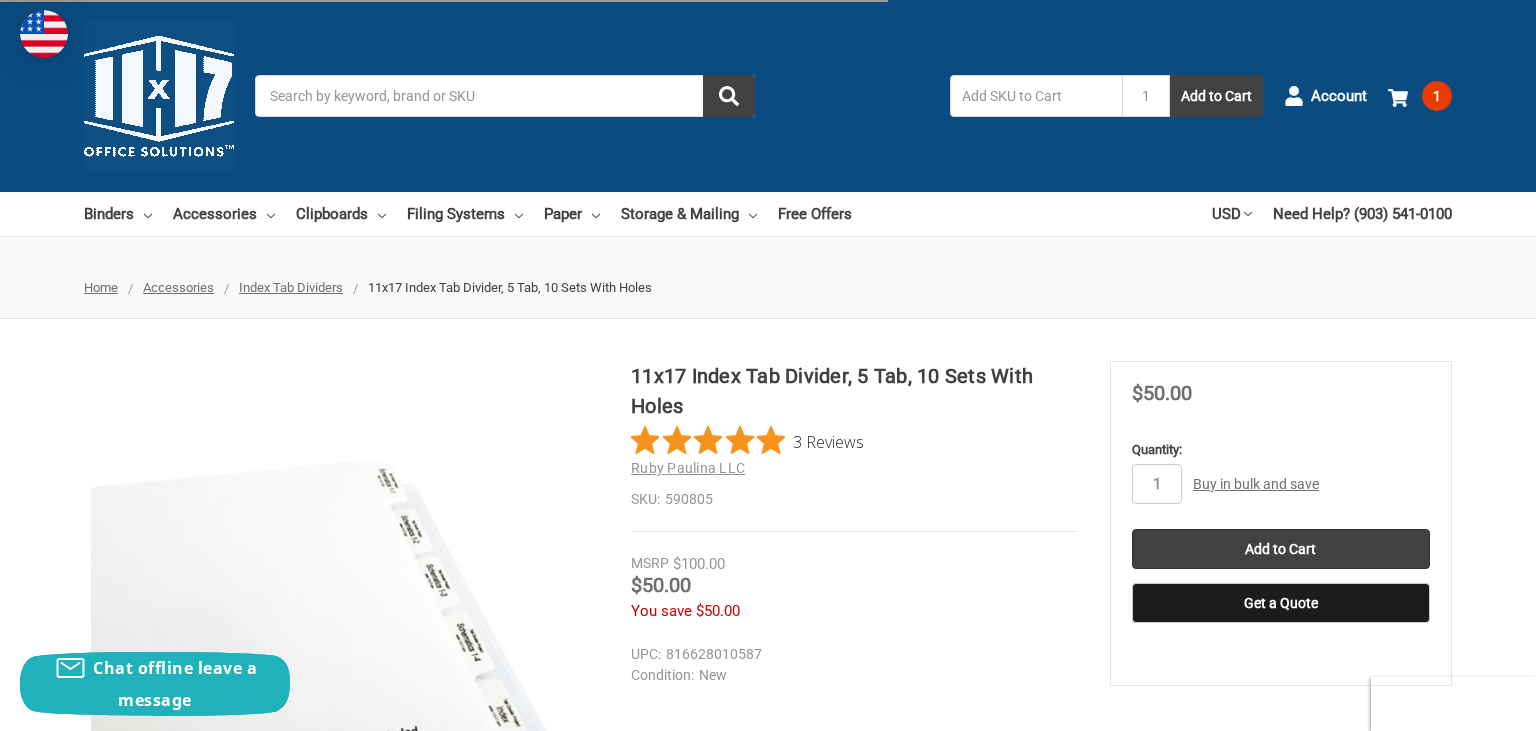 scroll, scrollTop: 0, scrollLeft: 0, axis: both 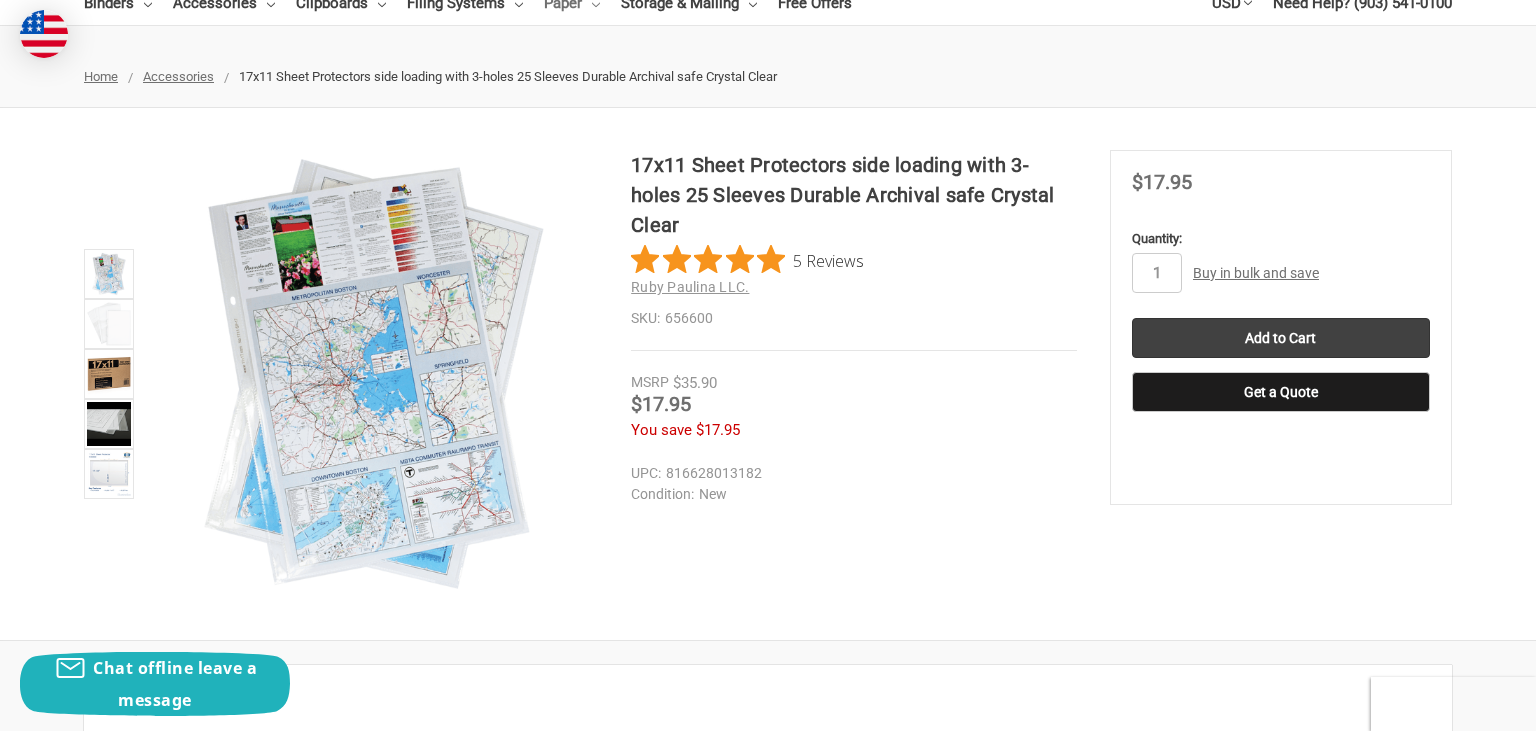 click on "Paper" at bounding box center (572, 3) 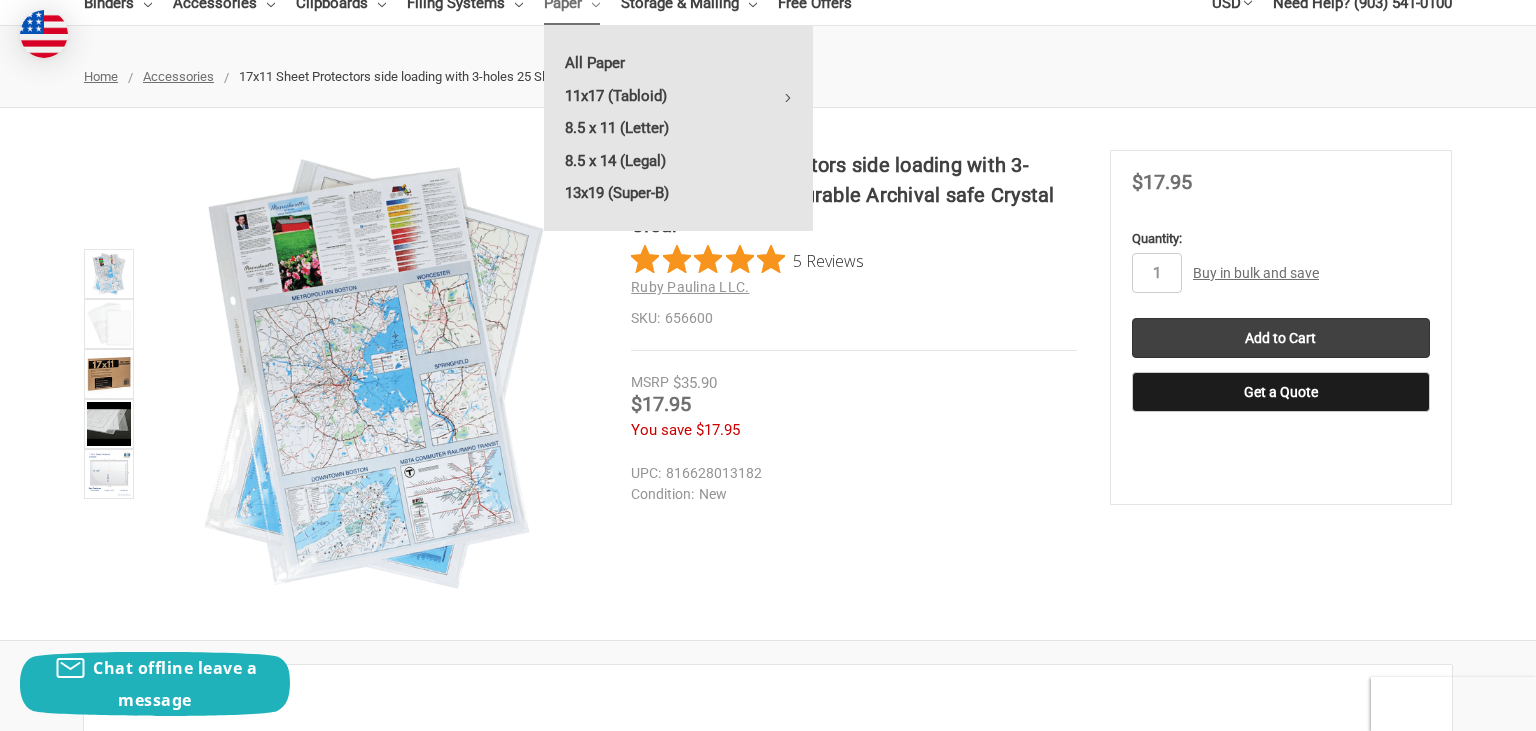 click on "17x11 Sheet Protectors side loading with 3-holes 25 Sleeves Durable Archival safe Crystal Clear" at bounding box center [854, 195] 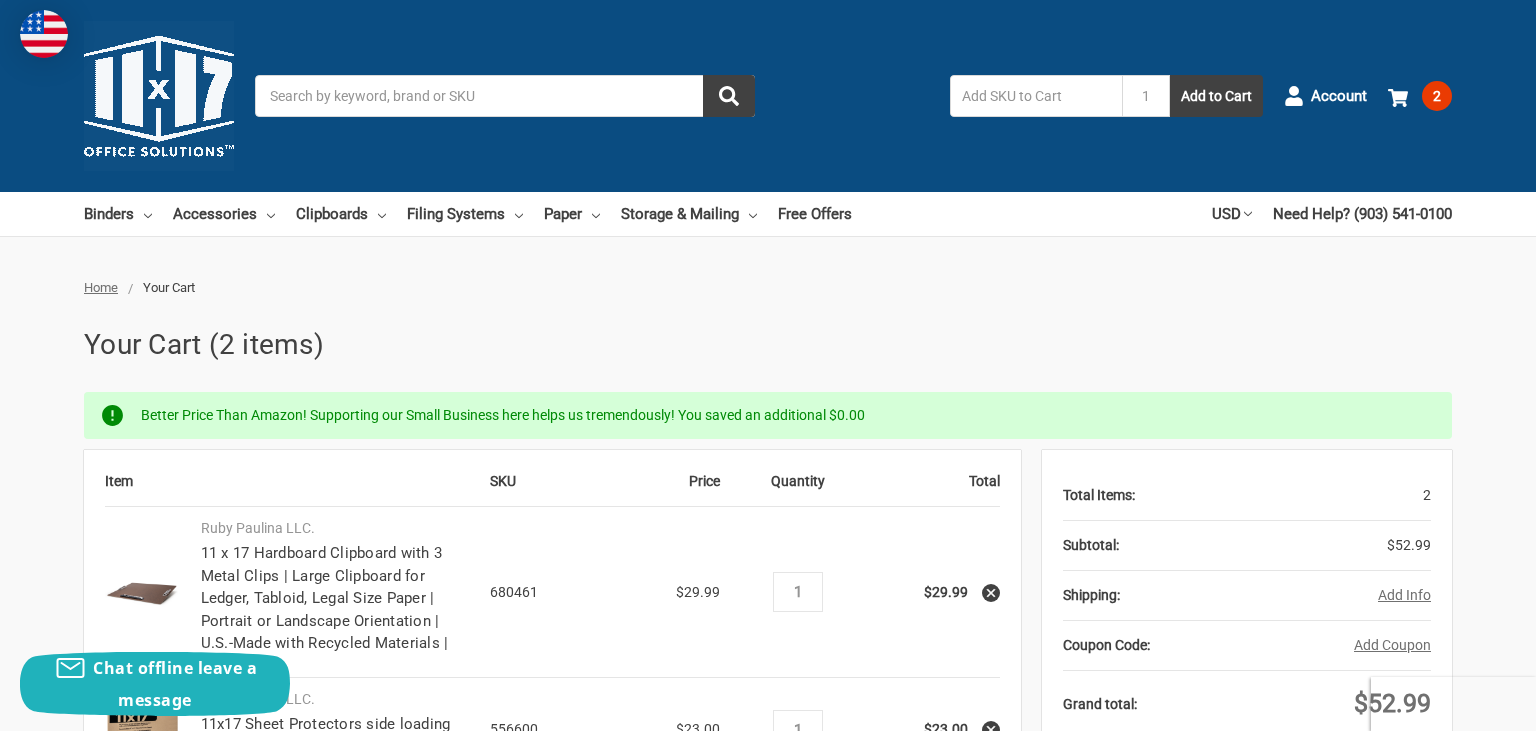scroll, scrollTop: 316, scrollLeft: 0, axis: vertical 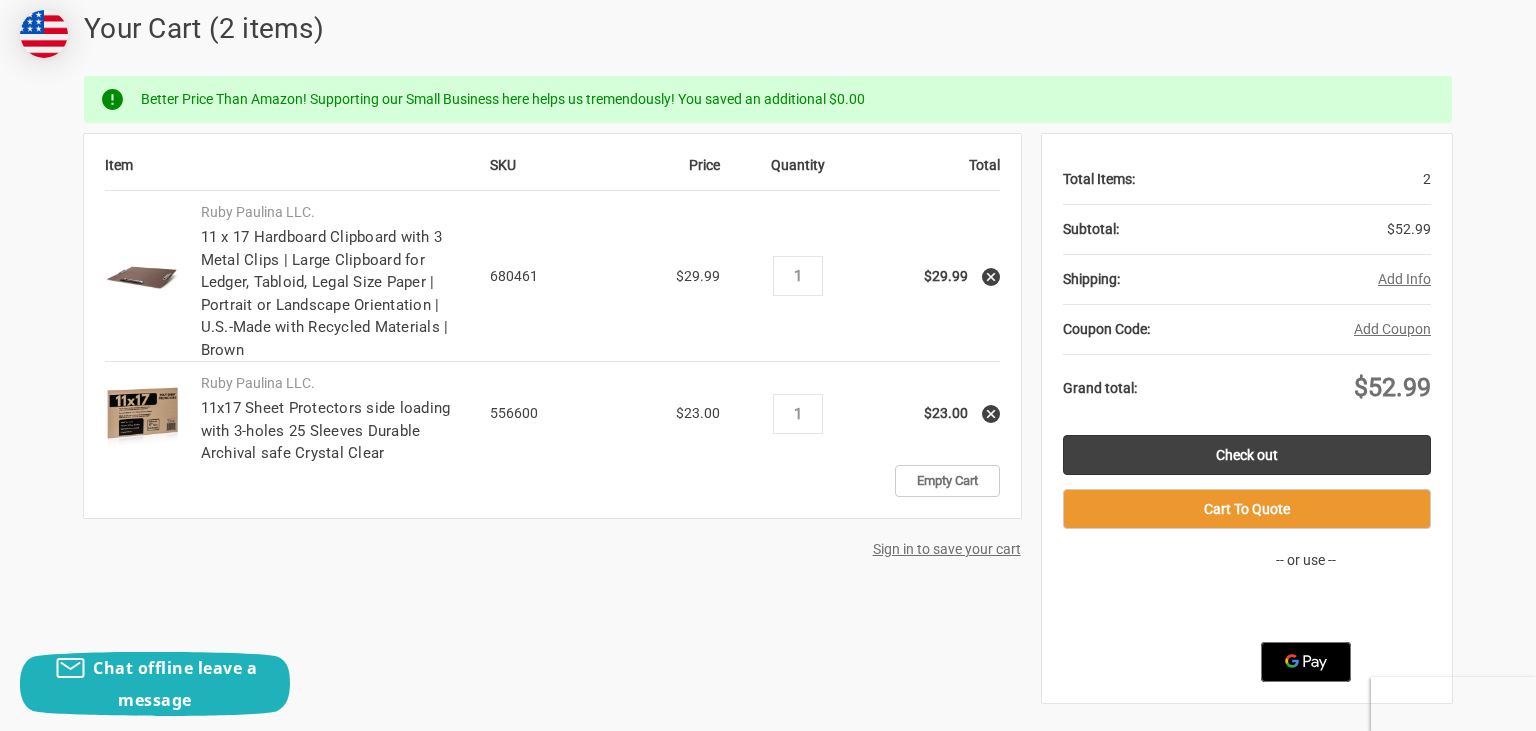 click 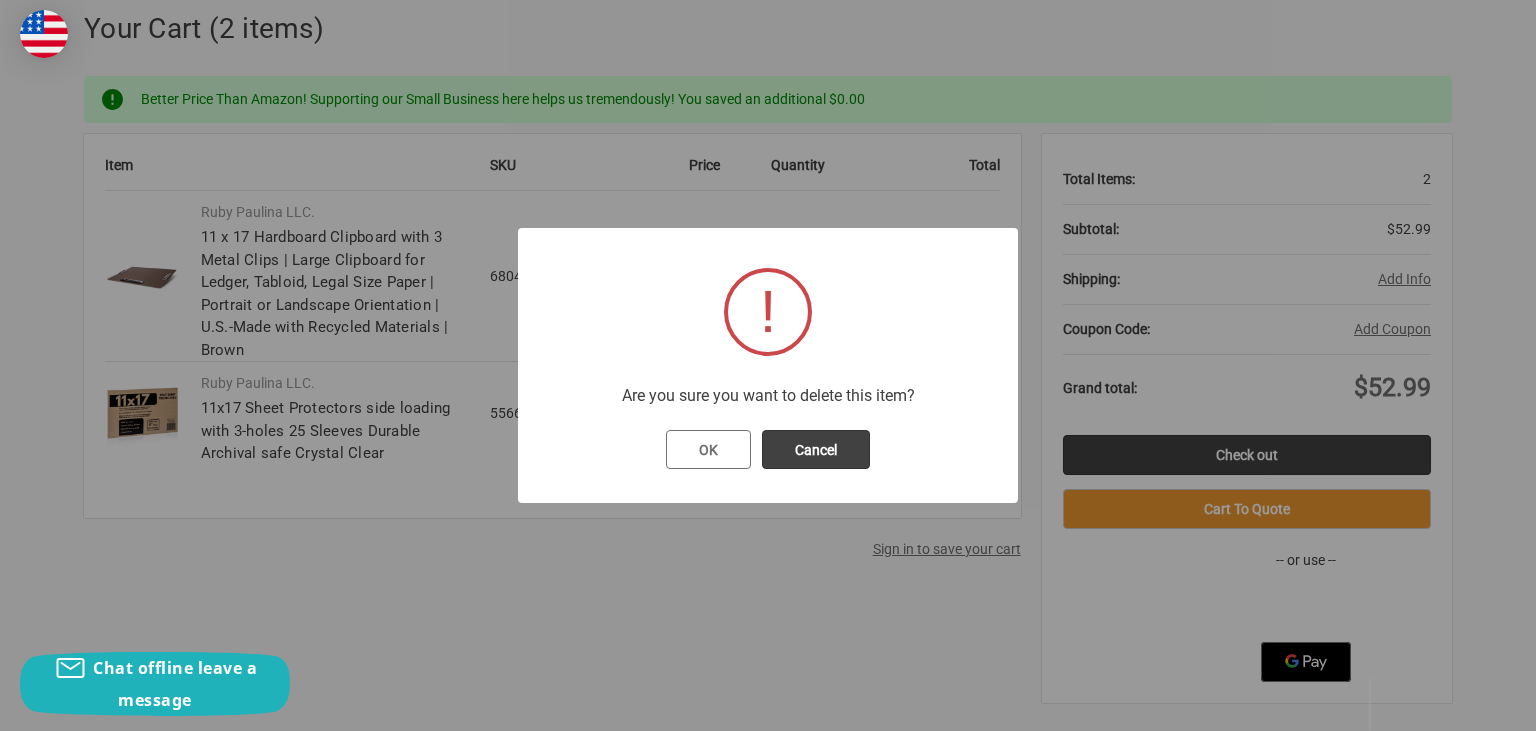 click on "OK" at bounding box center (708, 450) 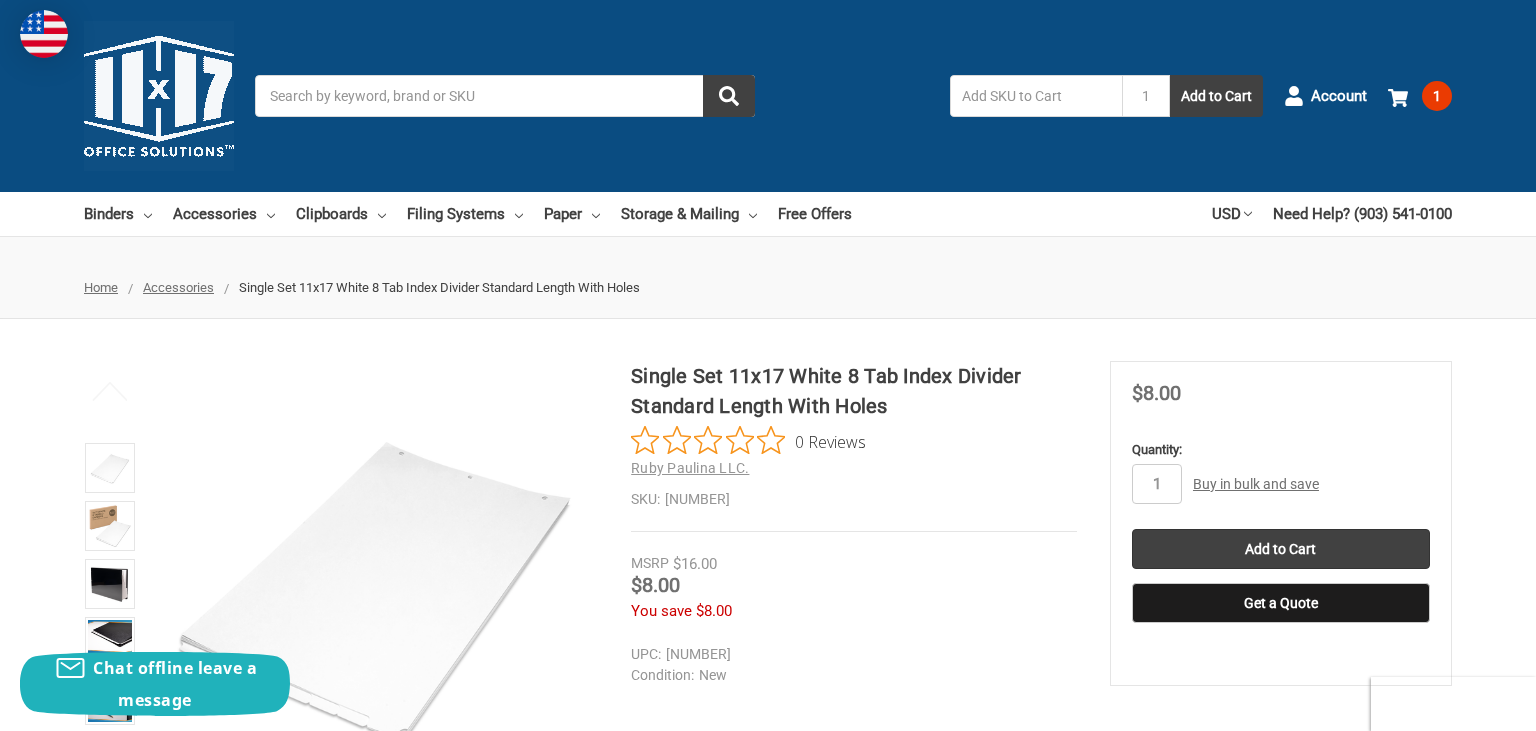 scroll, scrollTop: 0, scrollLeft: 0, axis: both 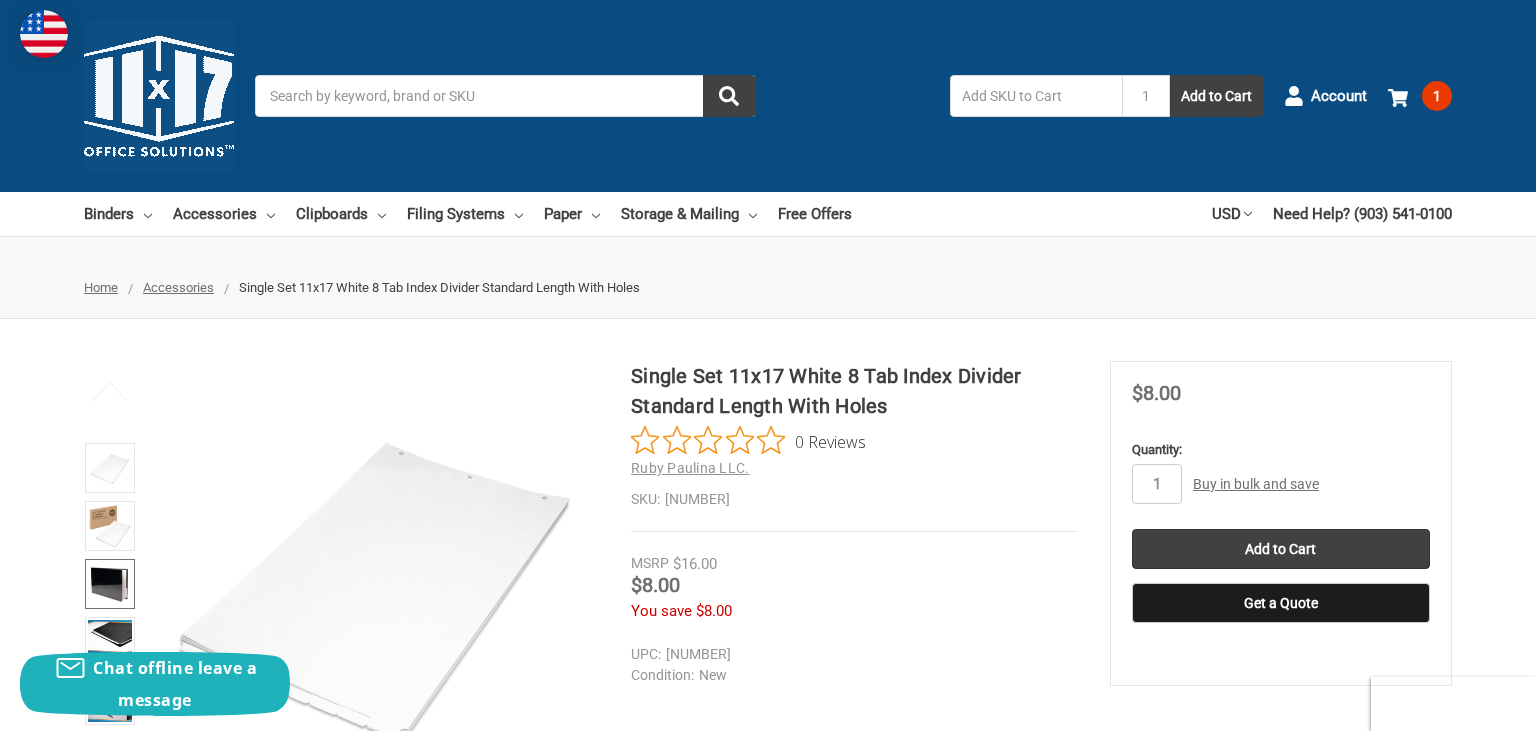 click at bounding box center [110, 584] 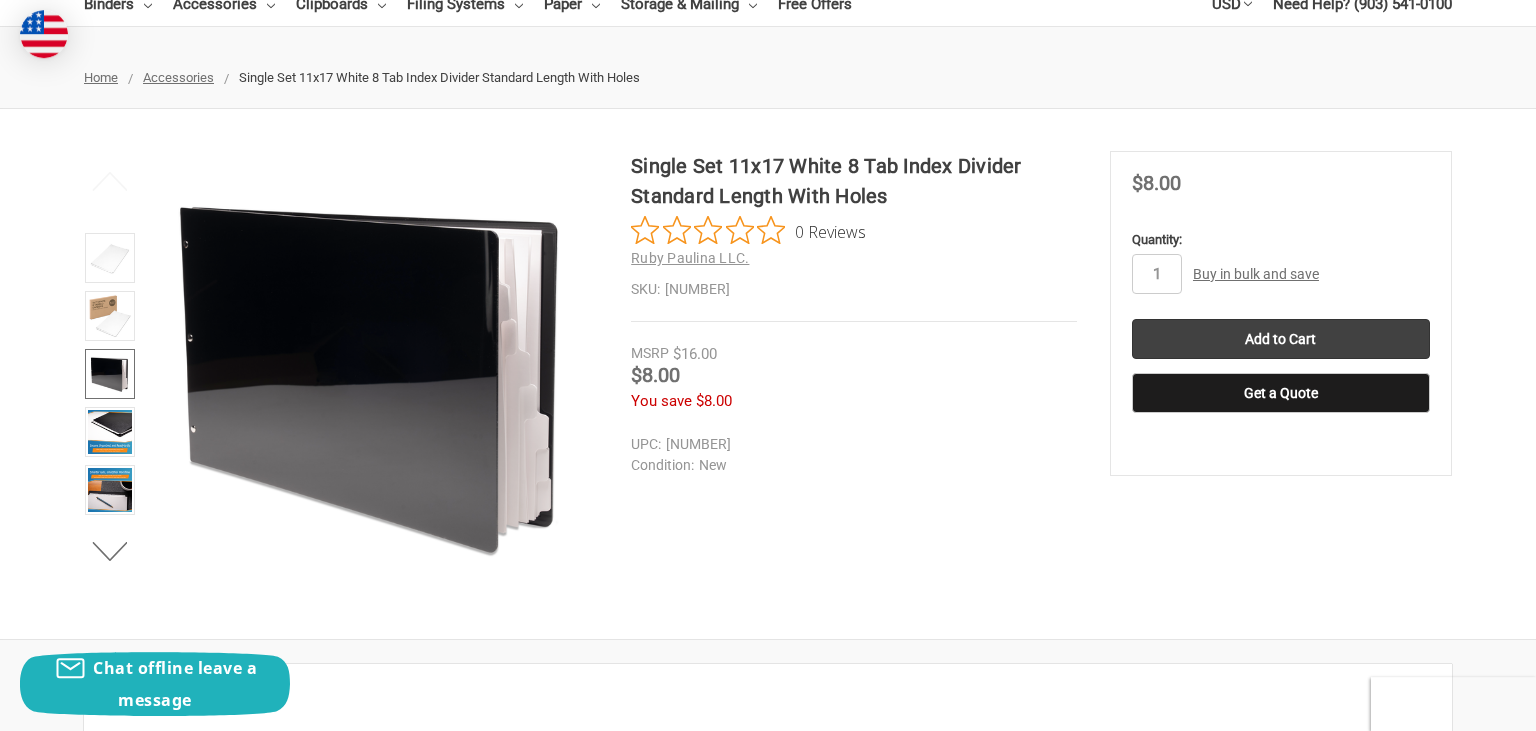scroll, scrollTop: 211, scrollLeft: 0, axis: vertical 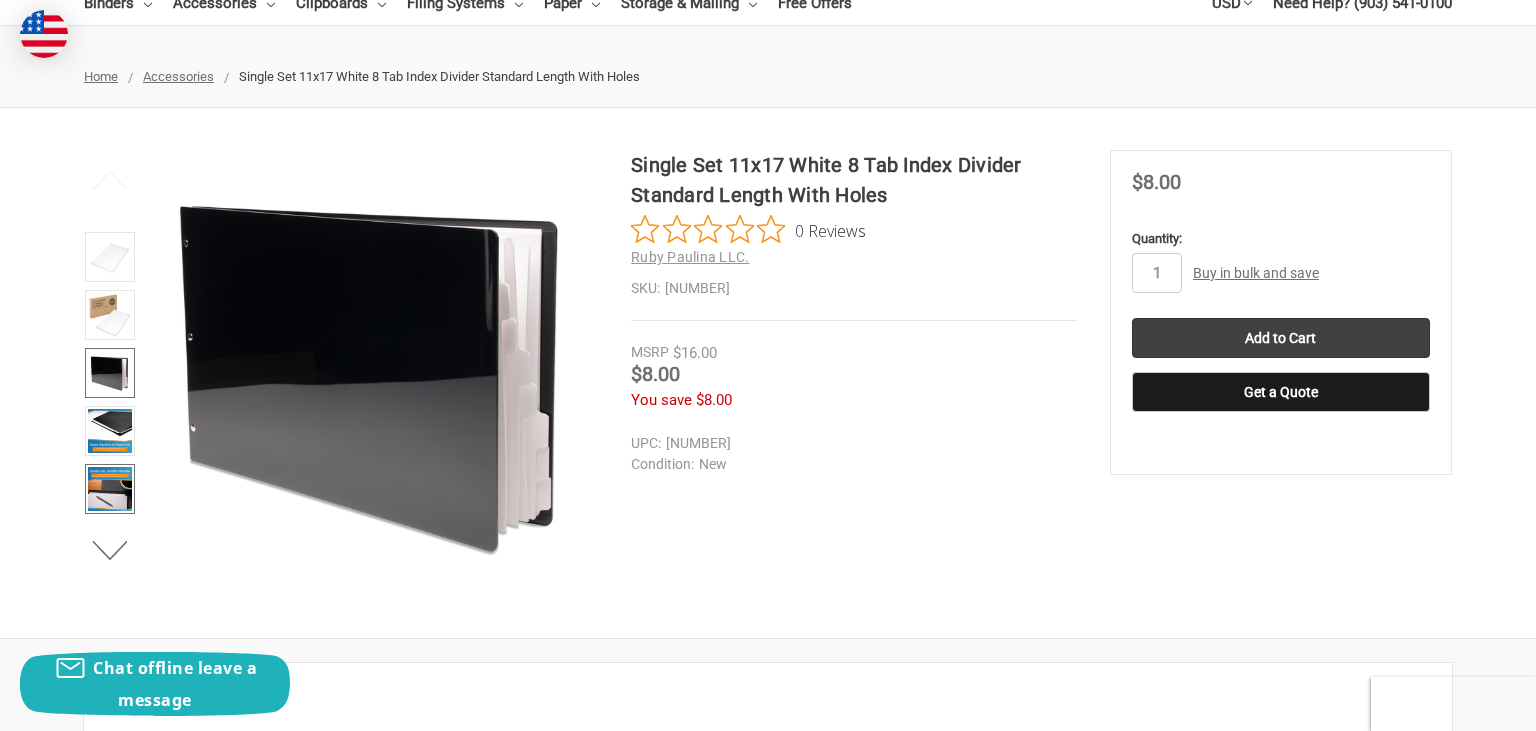 click at bounding box center (110, 489) 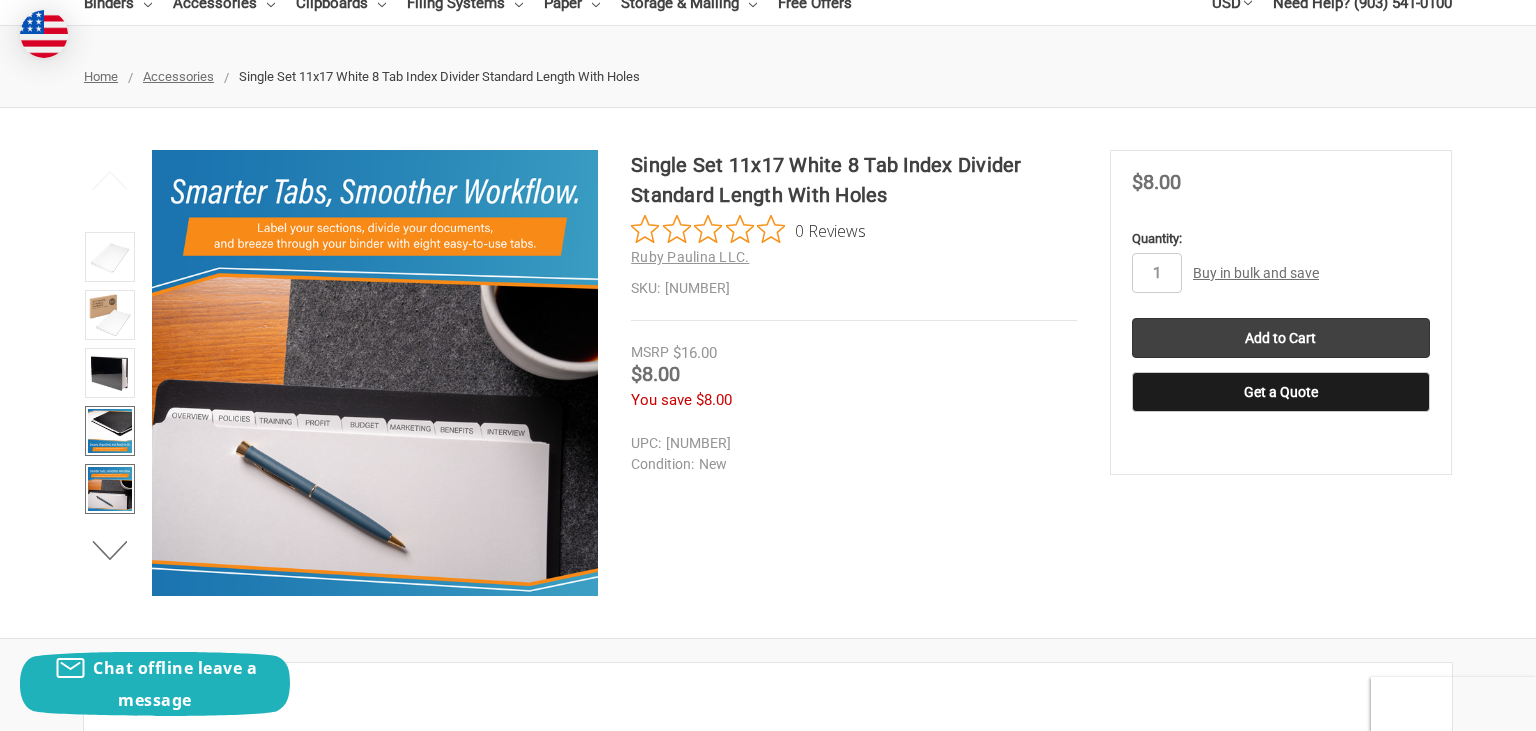 click at bounding box center (110, 431) 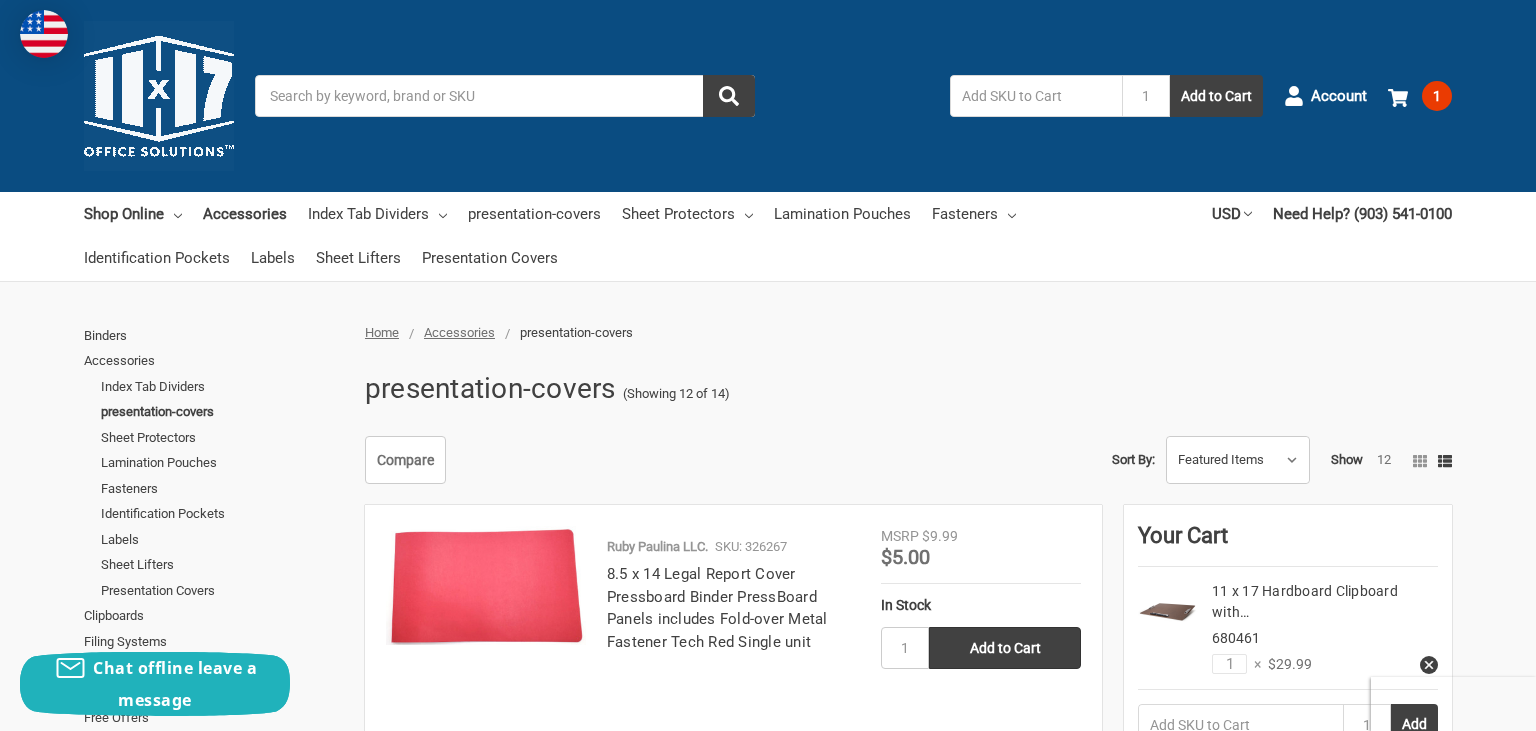 scroll, scrollTop: 0, scrollLeft: 0, axis: both 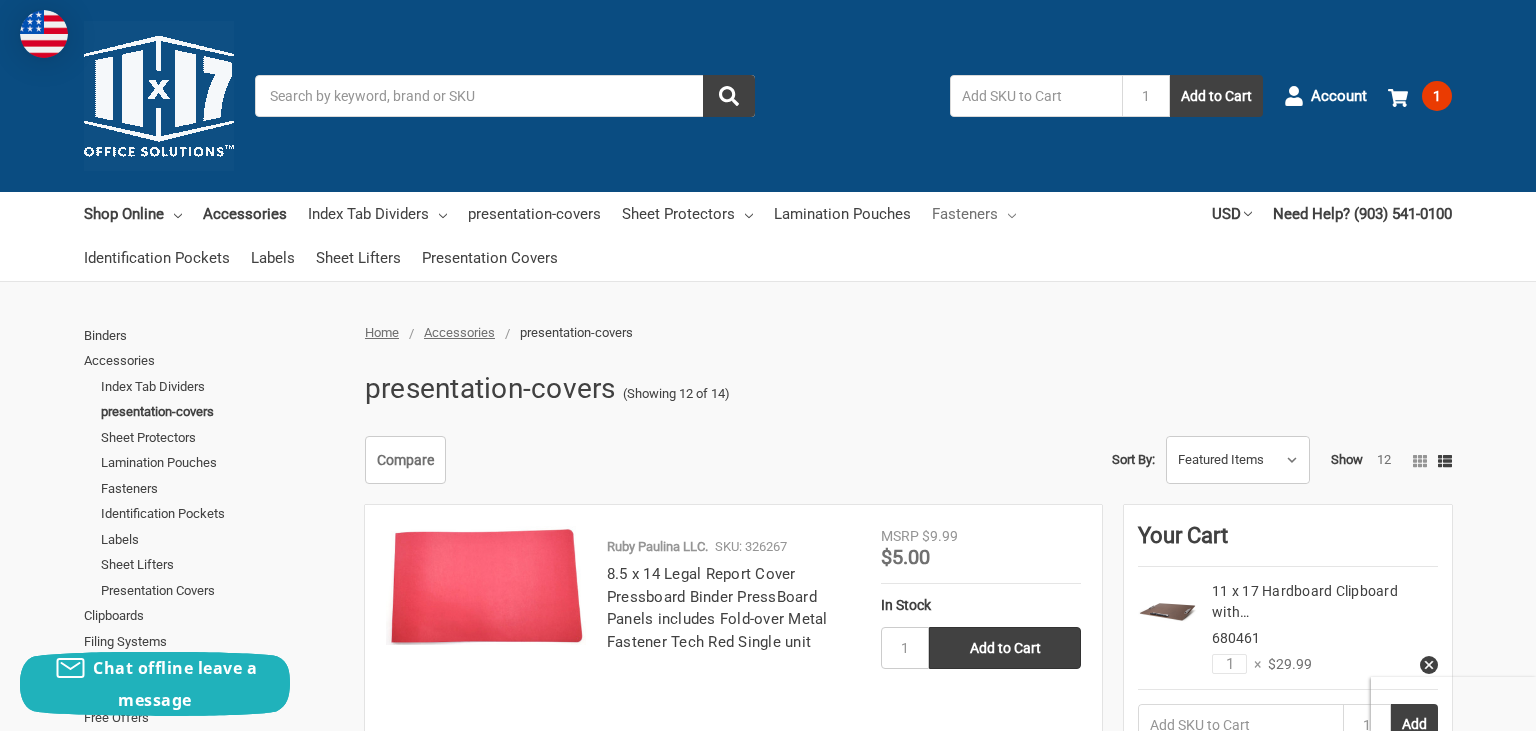 click on "Fasteners" at bounding box center (974, 214) 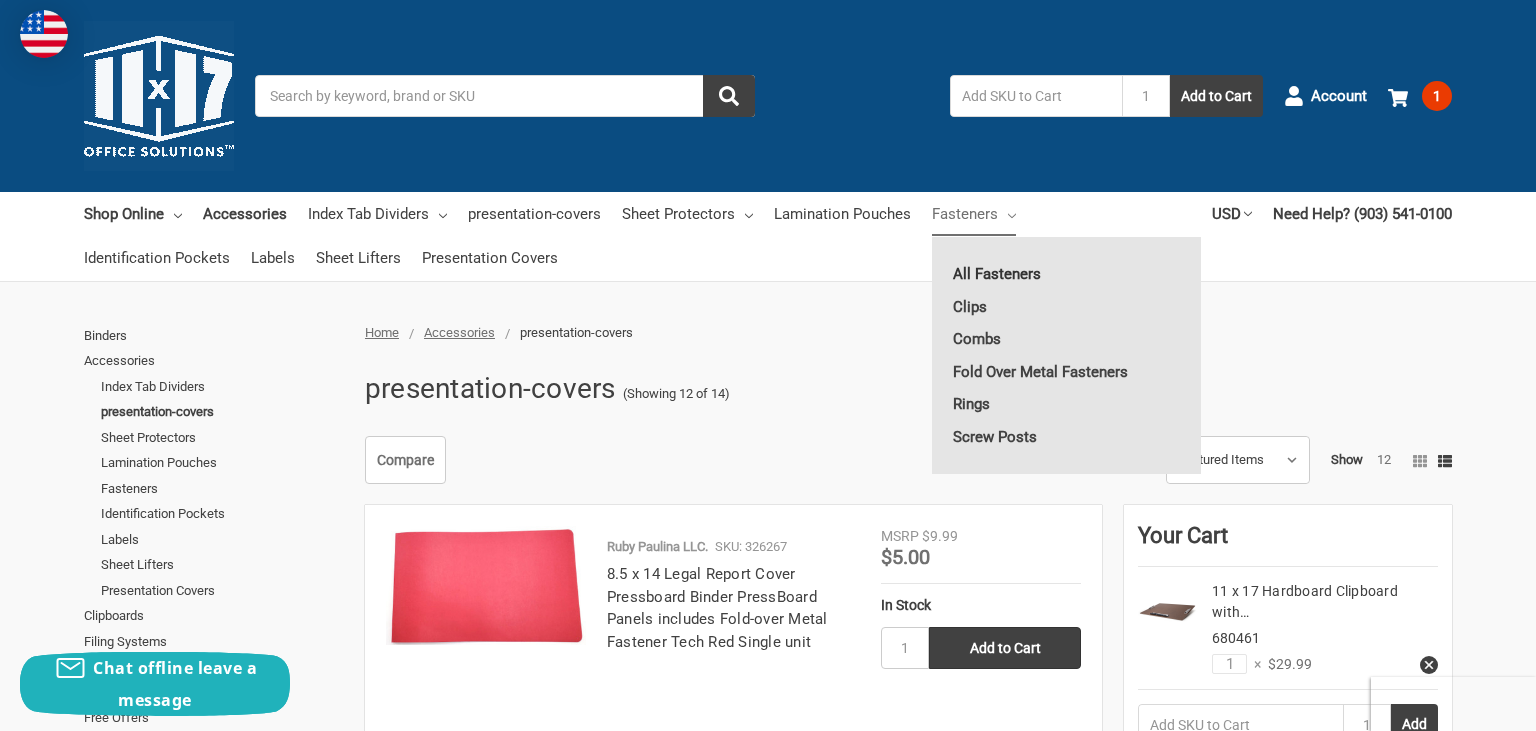 click on "All Fasteners" at bounding box center (1066, 274) 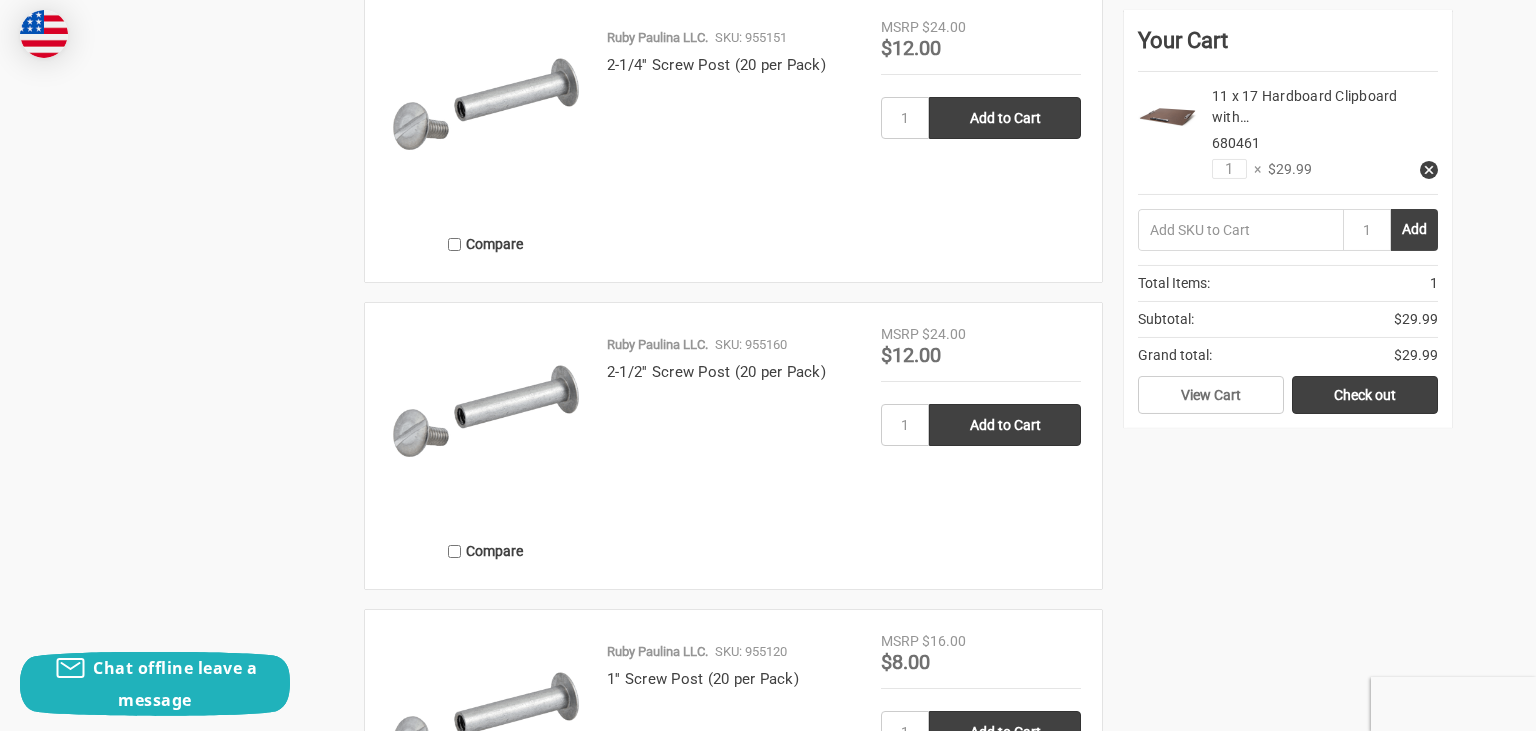 scroll, scrollTop: 3062, scrollLeft: 0, axis: vertical 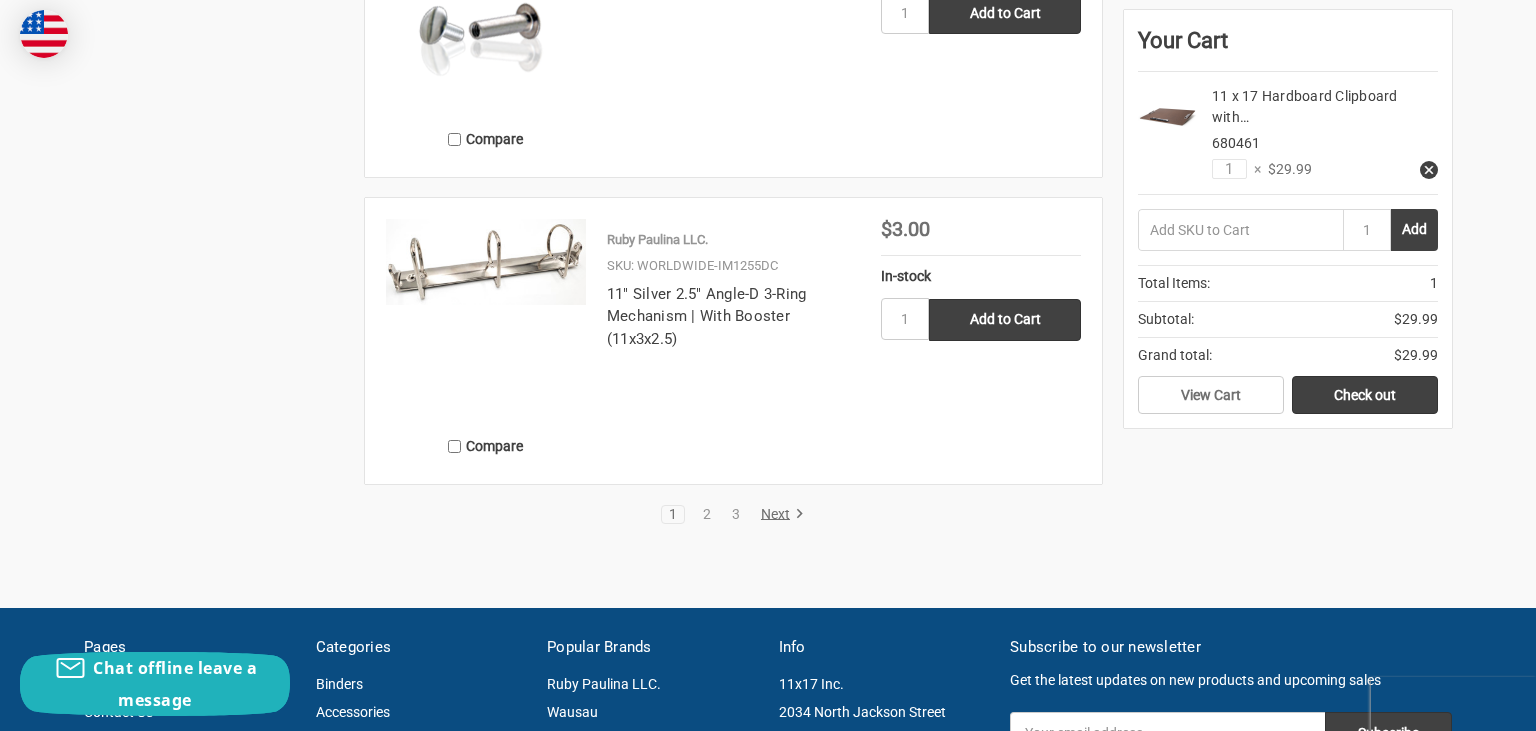 click 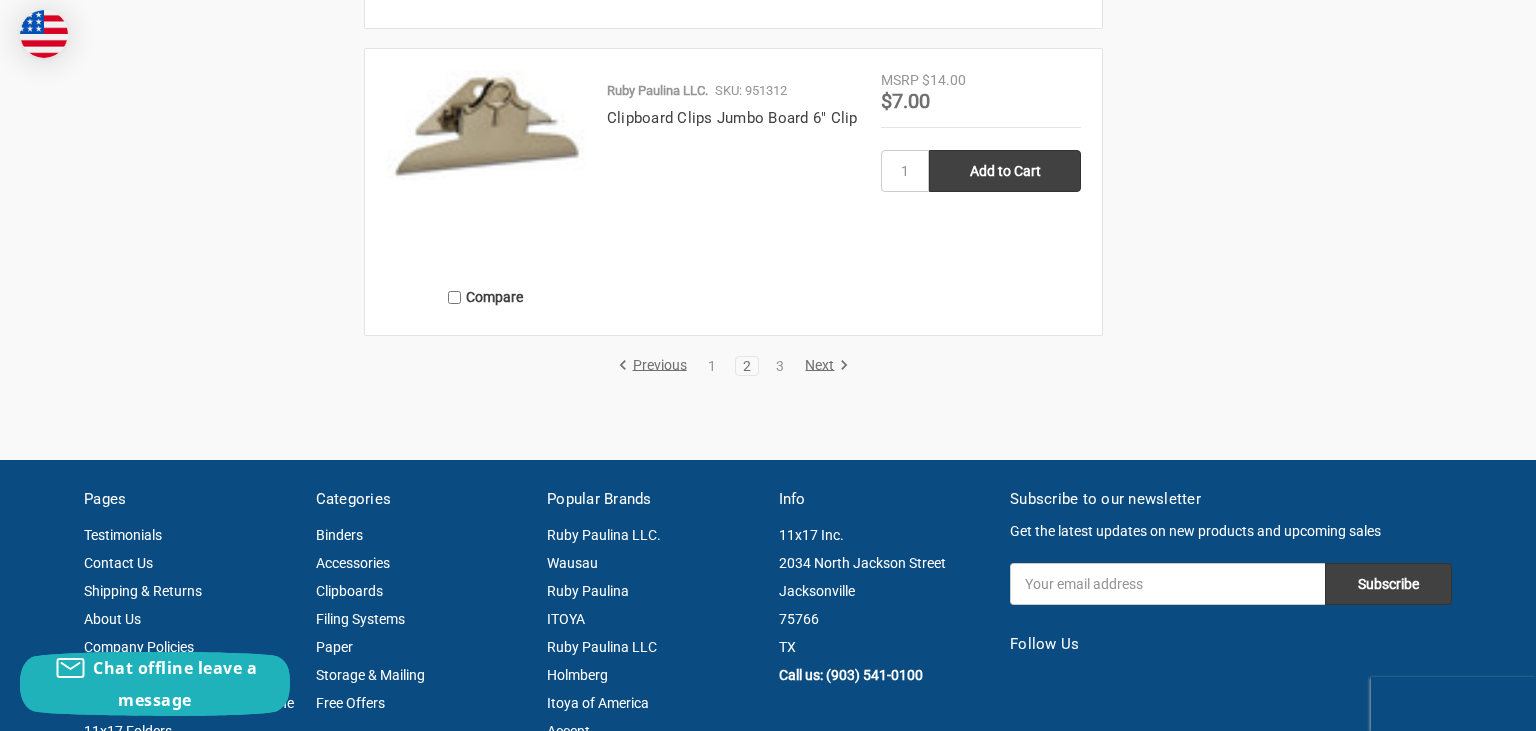 scroll, scrollTop: 0, scrollLeft: 0, axis: both 